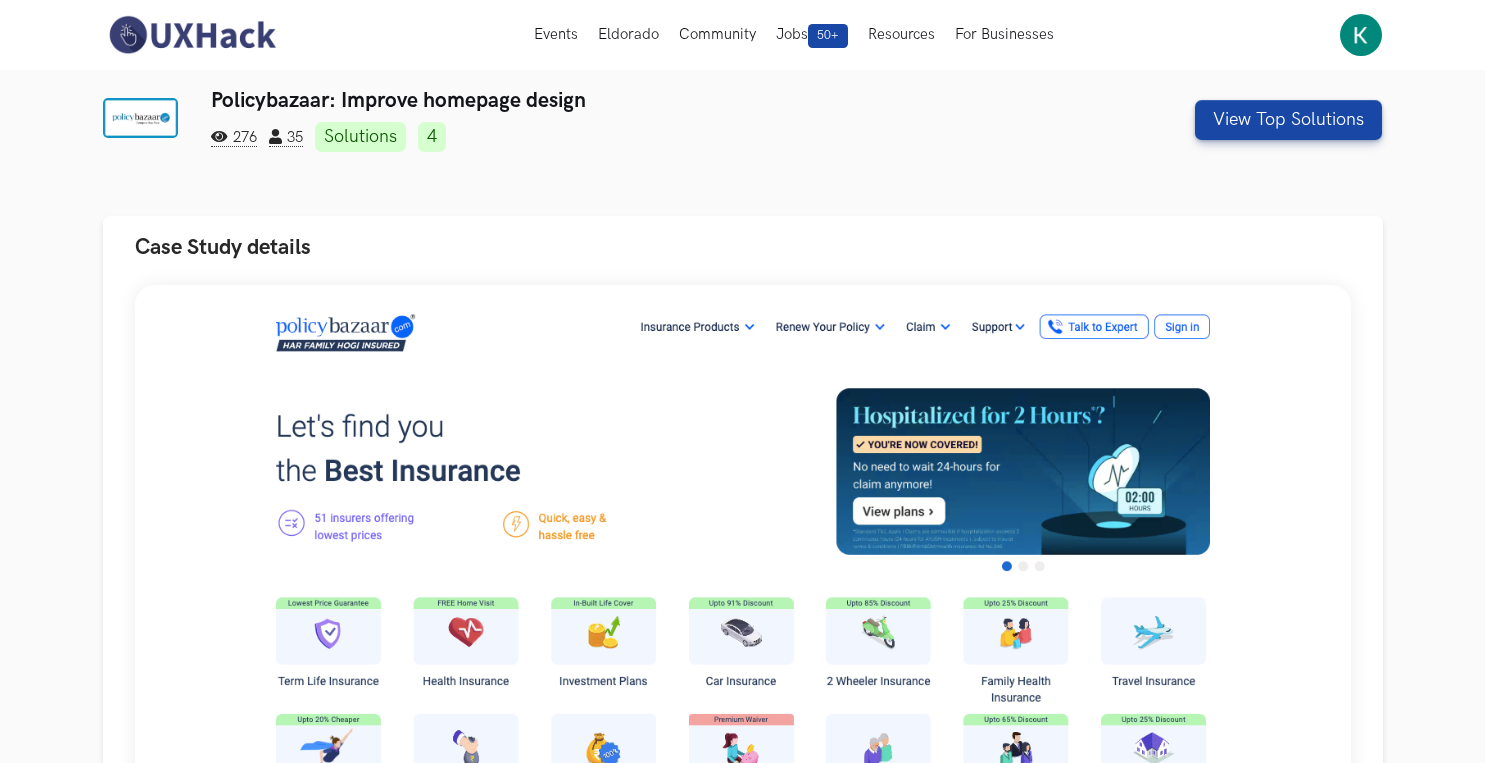scroll, scrollTop: 390, scrollLeft: 0, axis: vertical 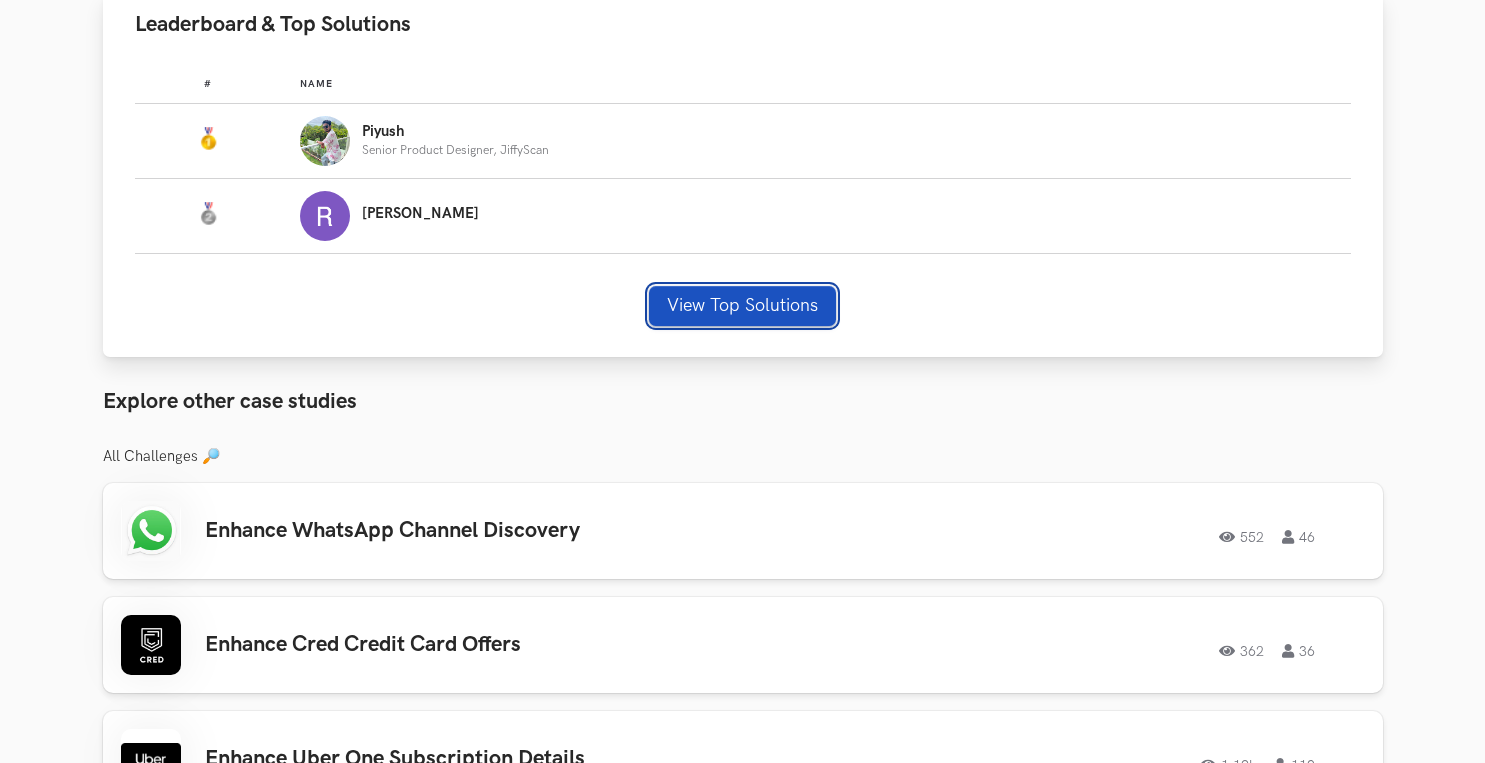 click on "View Top Solutions" at bounding box center (742, 306) 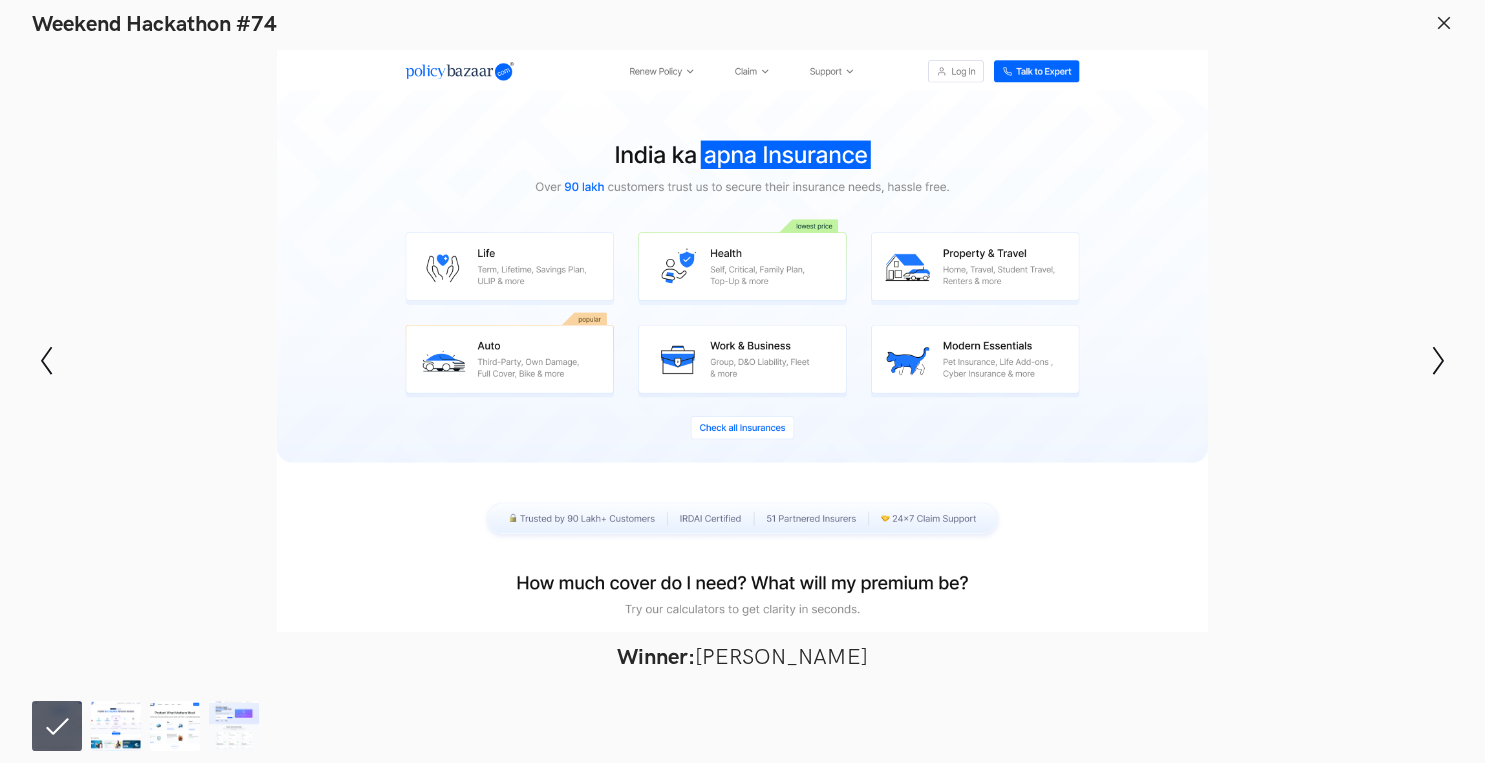 scroll, scrollTop: 1521, scrollLeft: 0, axis: vertical 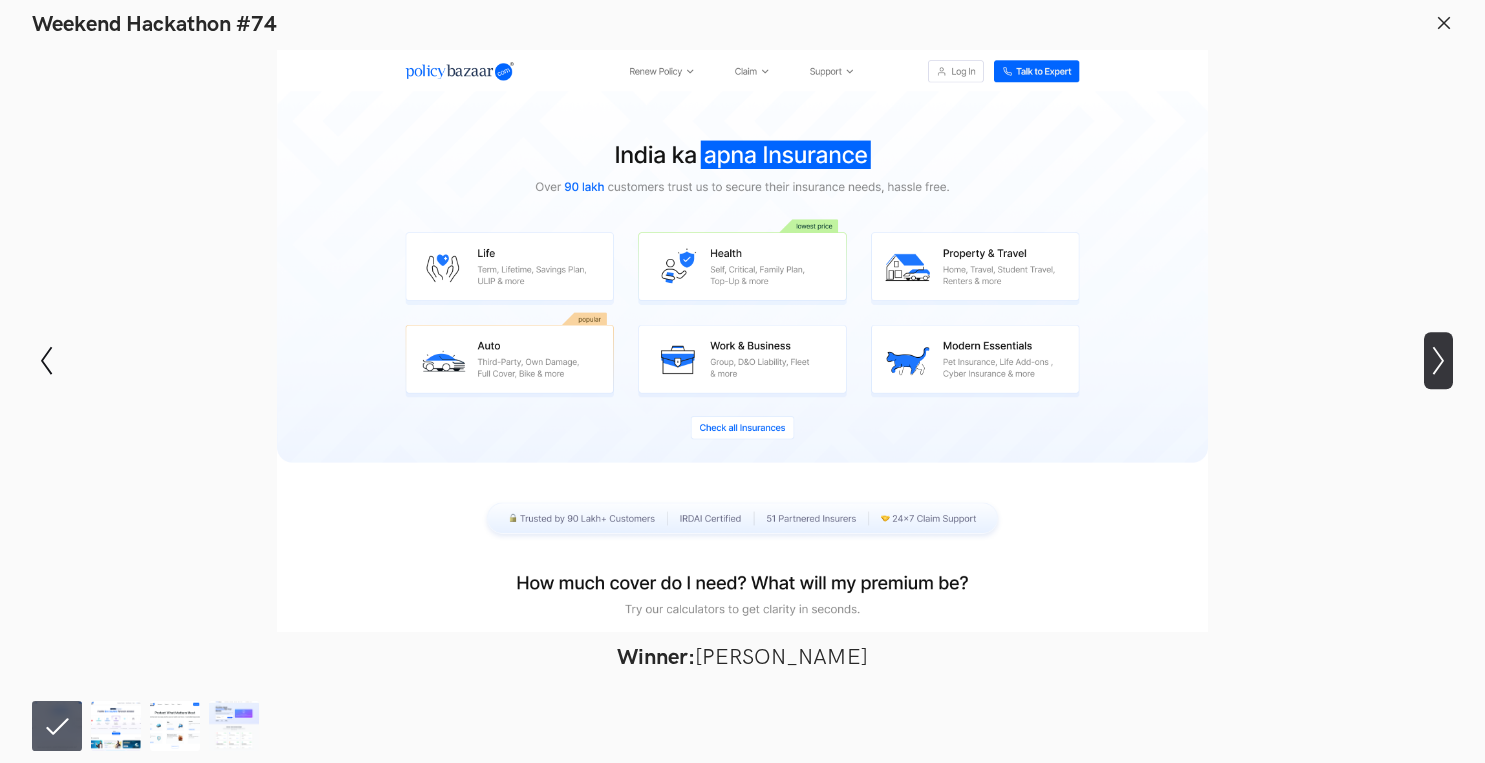 click on "Show next slide" 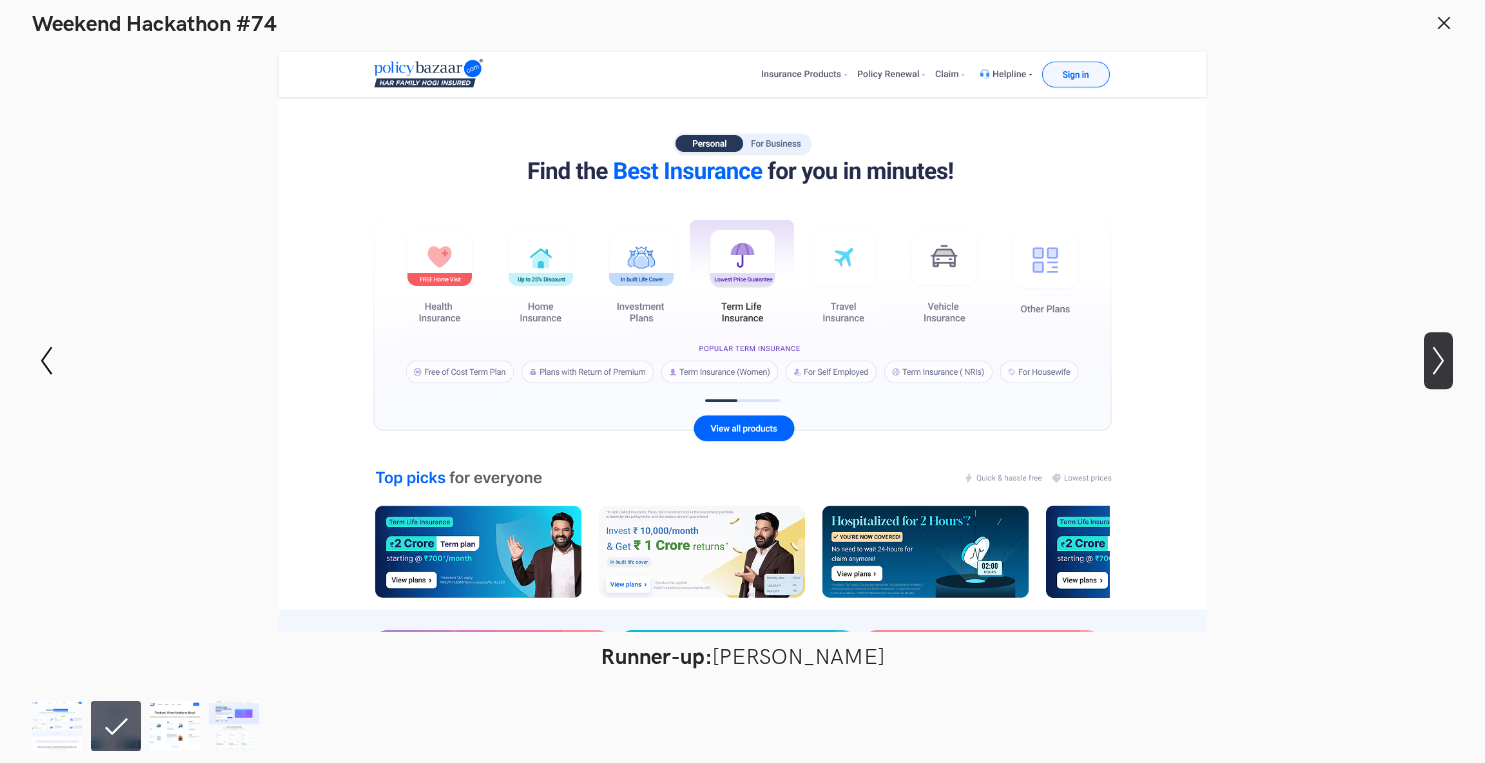 click on "Show next slide" 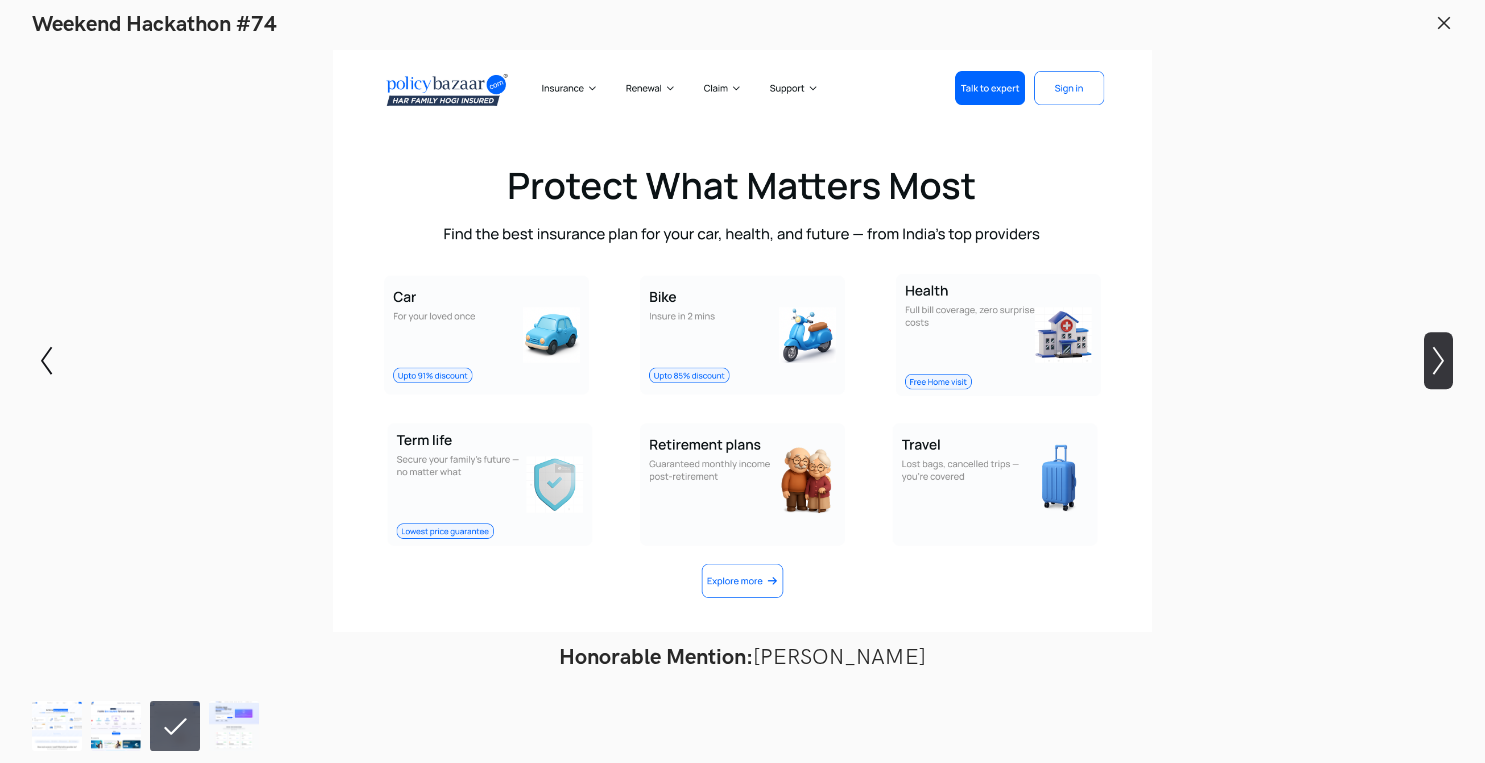 click on "Show next slide" 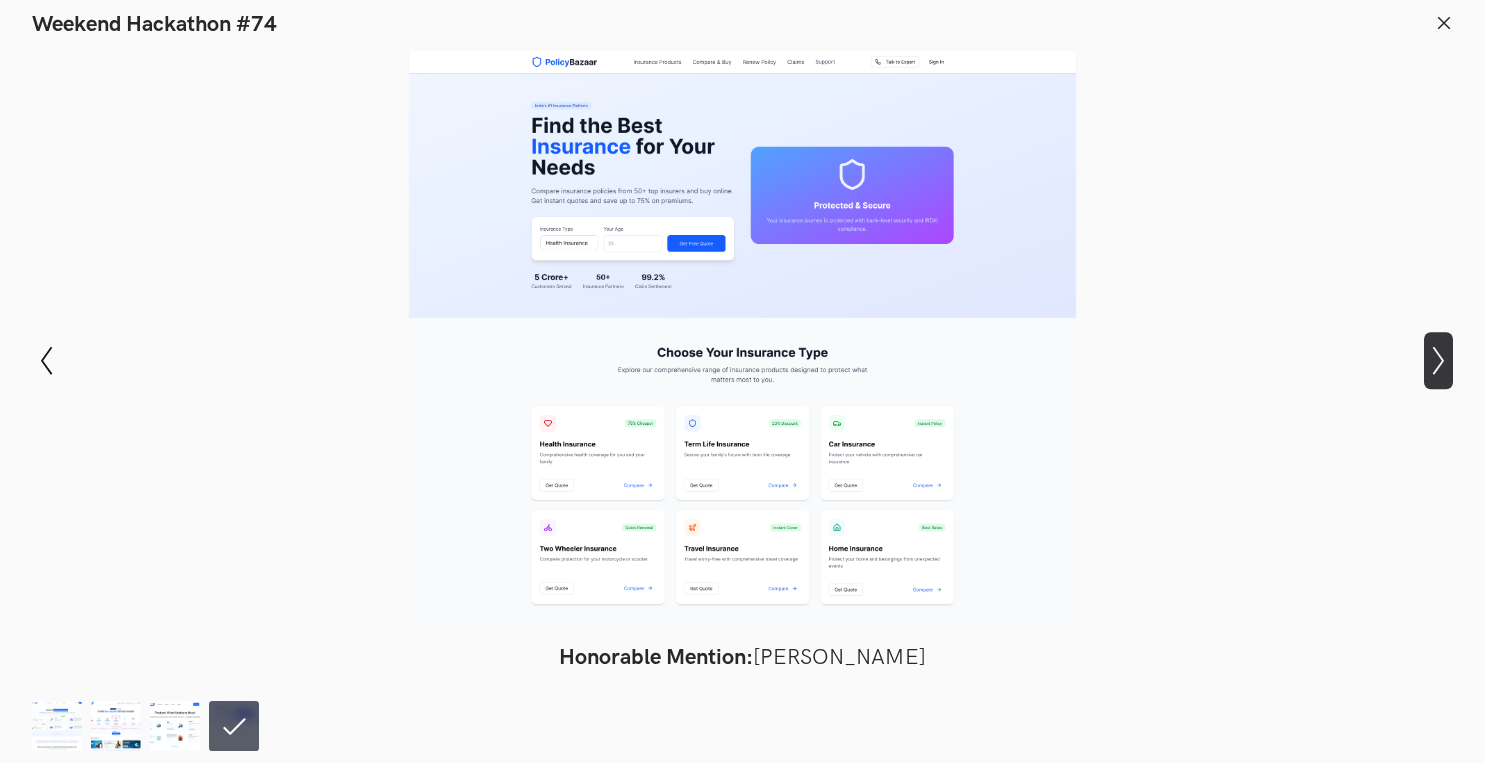 click on "Show next slide" 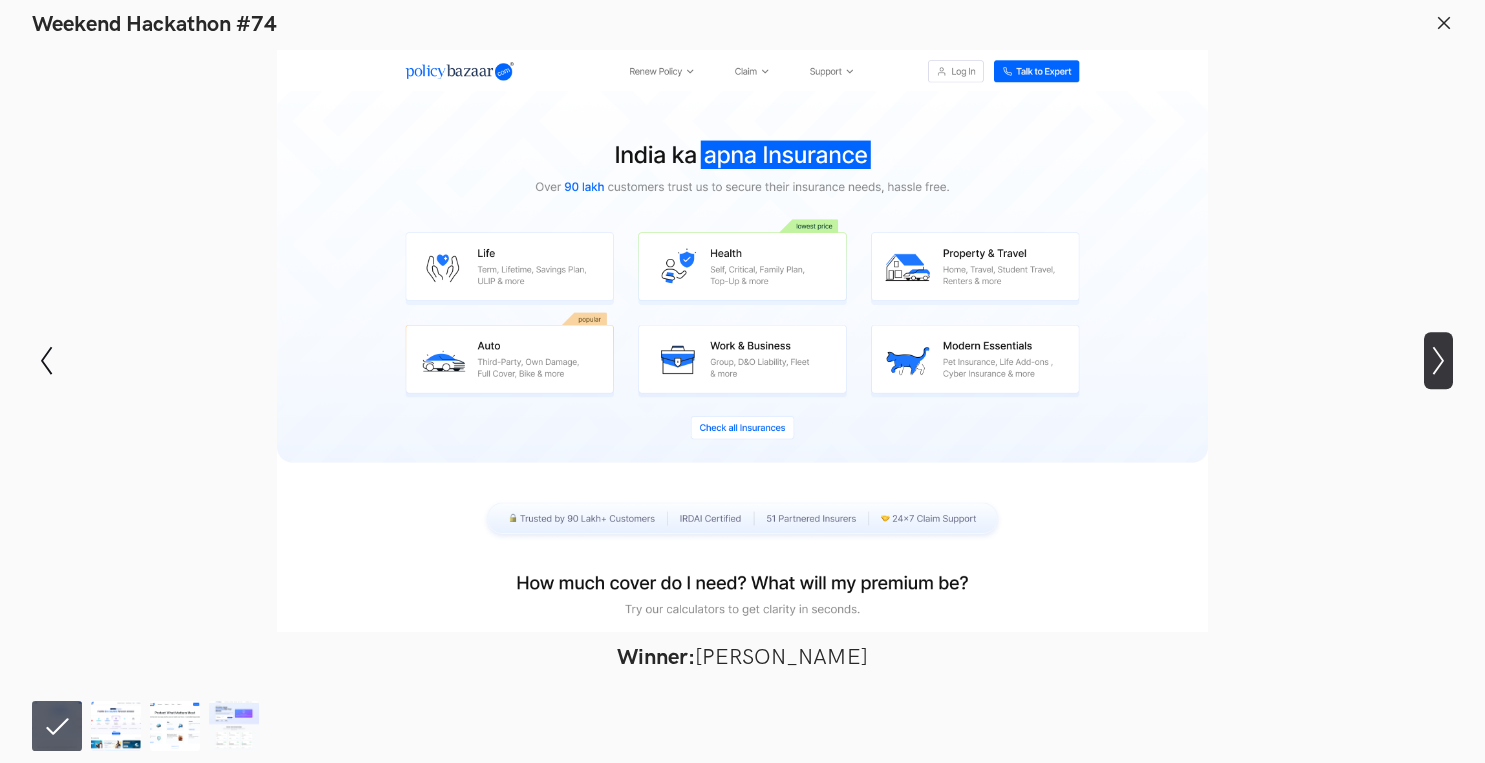 click on "Show next slide" at bounding box center [1438, 361] 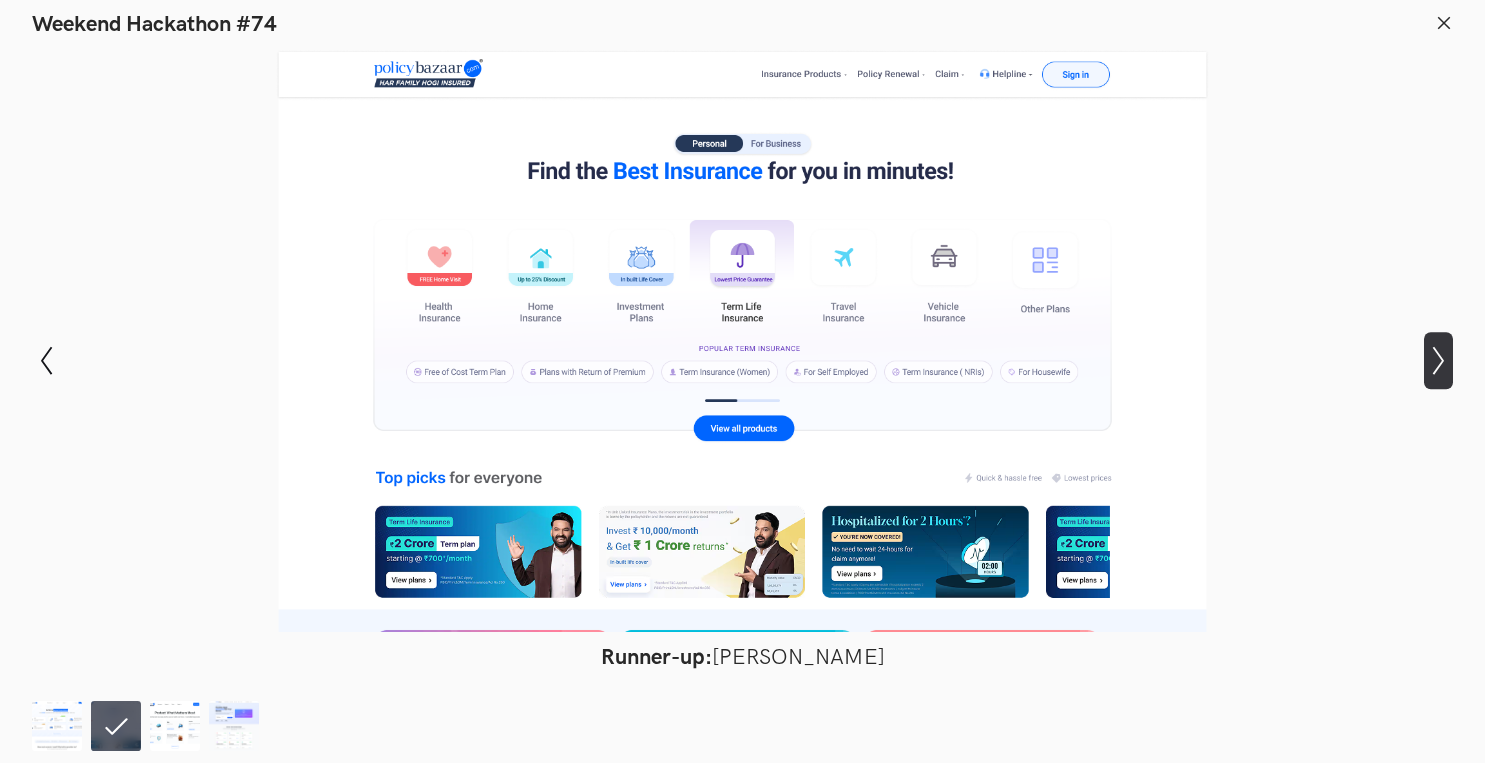 click on "Show next slide" 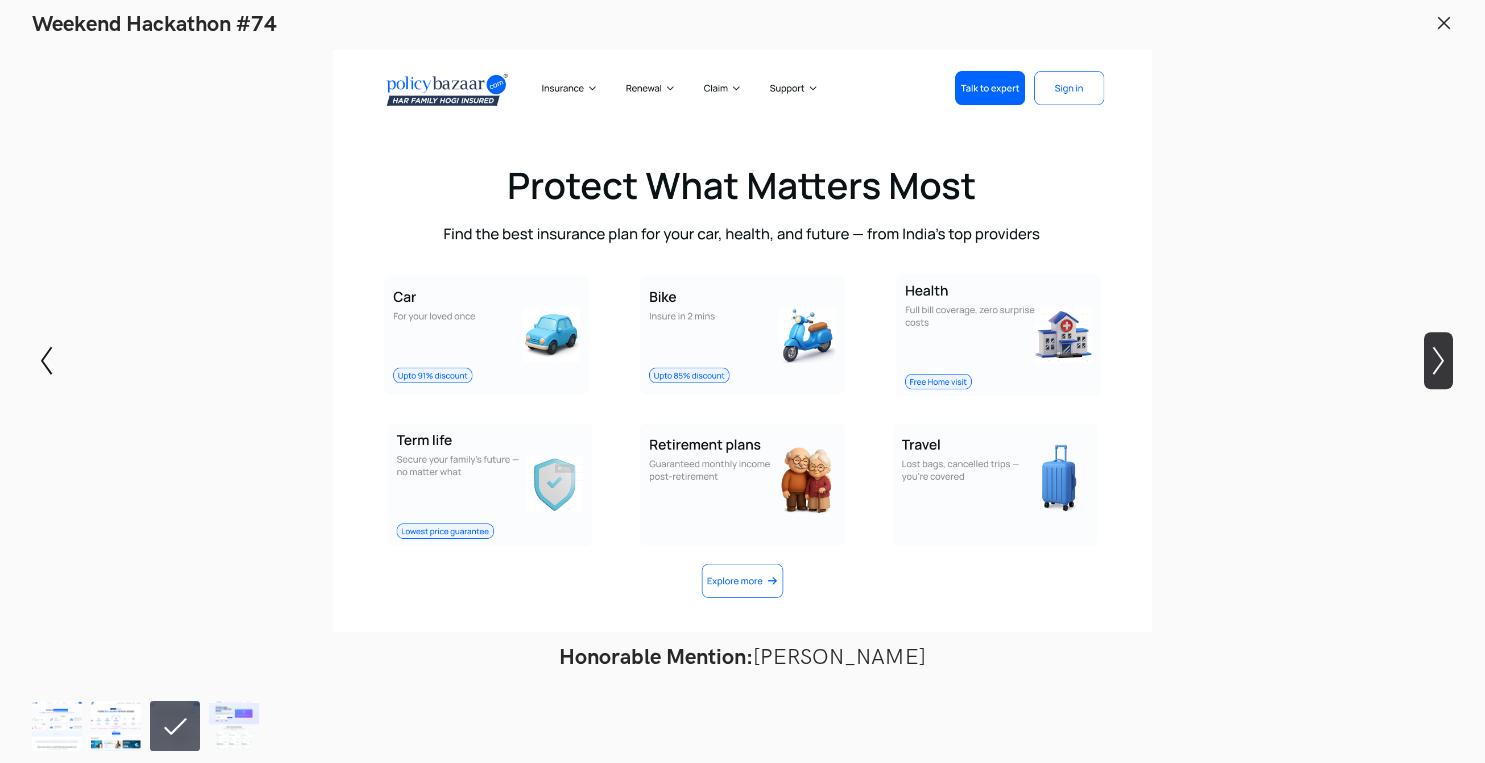 click 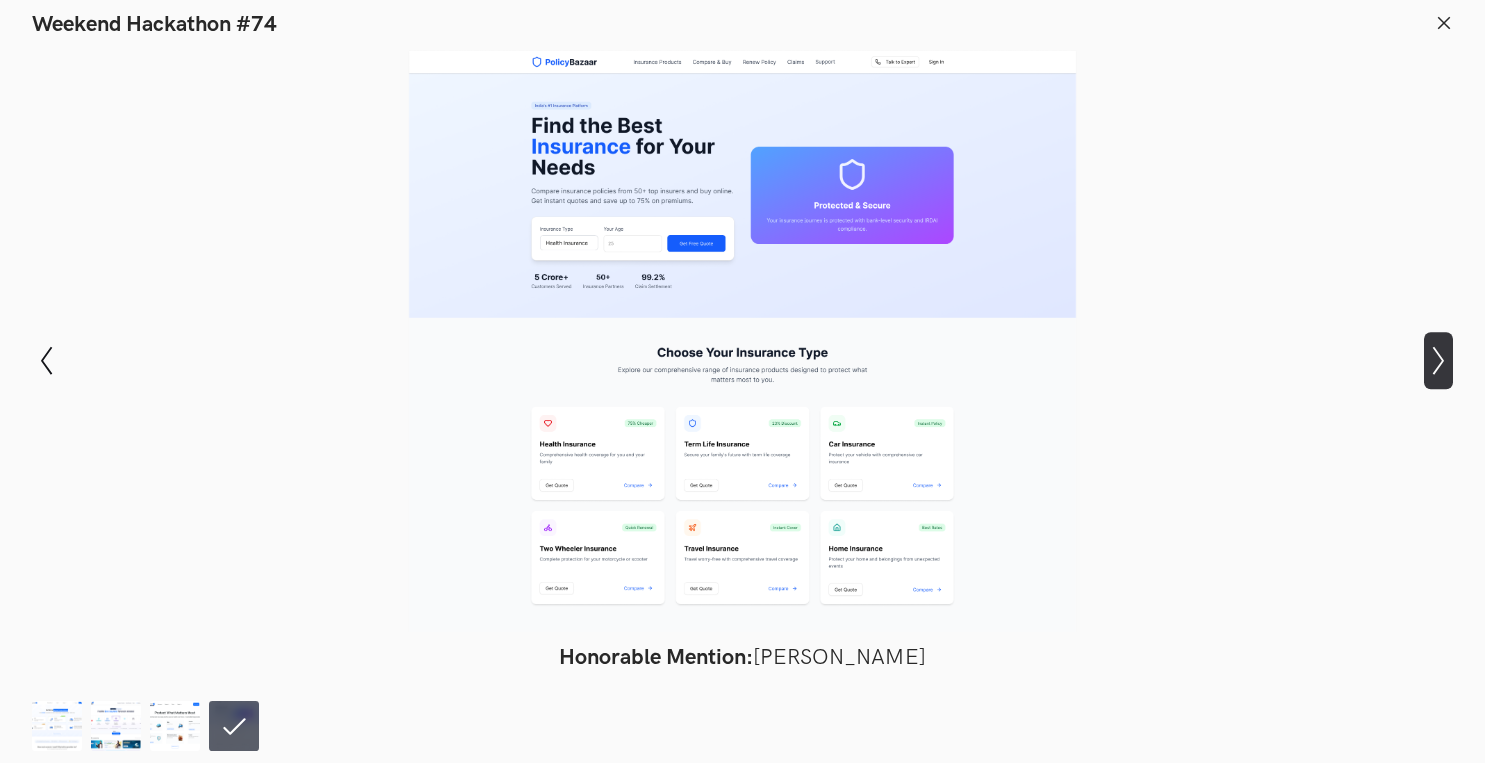 click 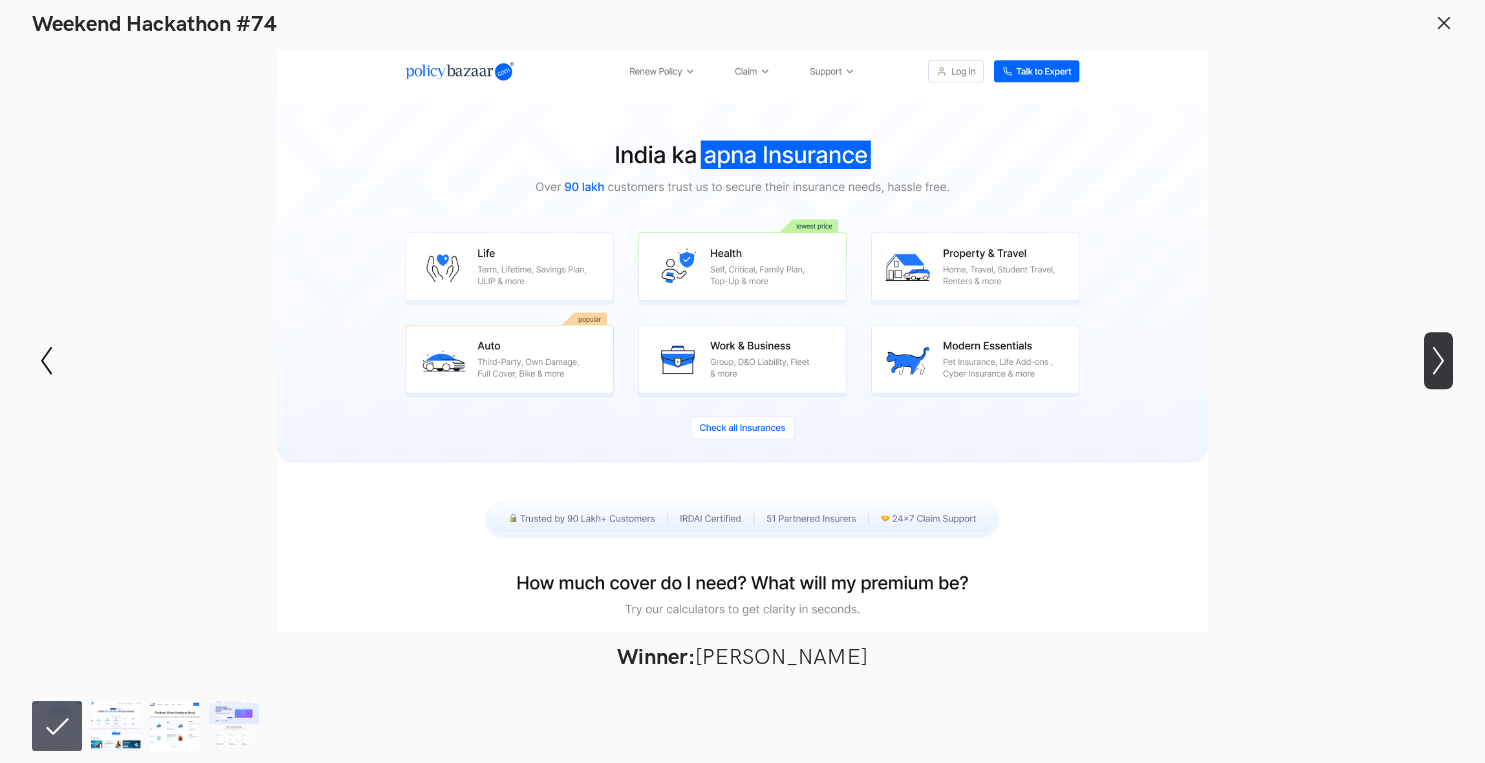 click on "Show next slide" 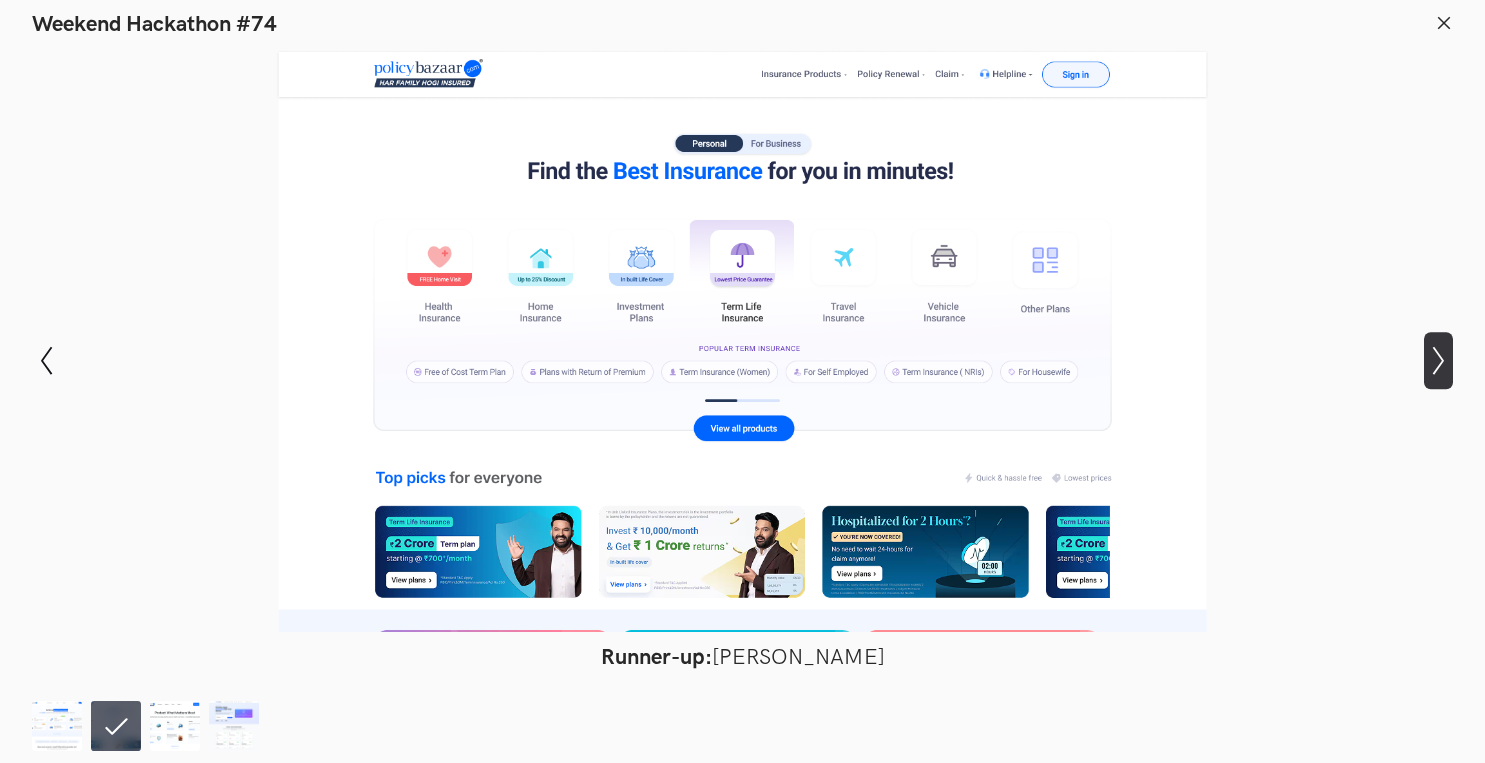 click on "Show next slide" 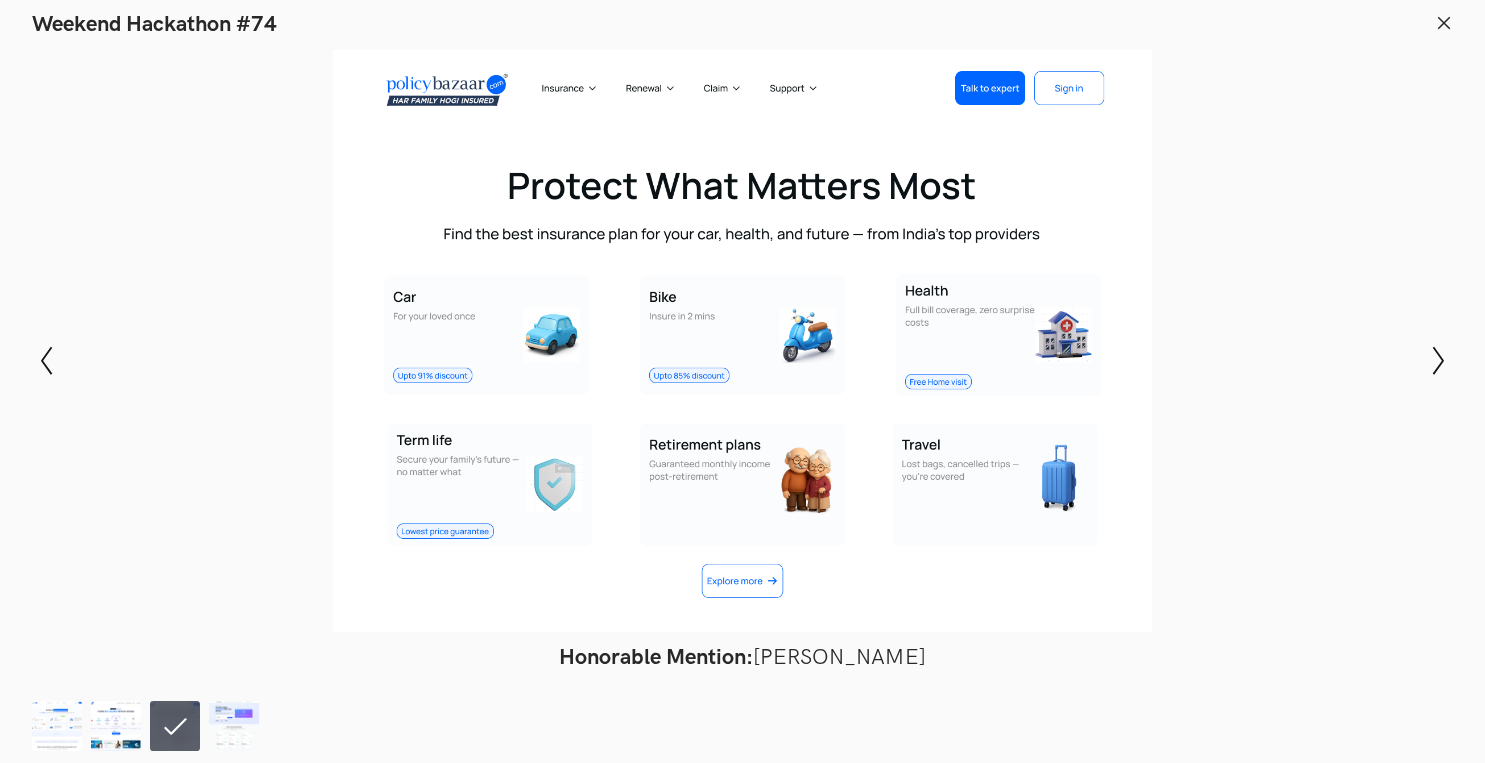 click 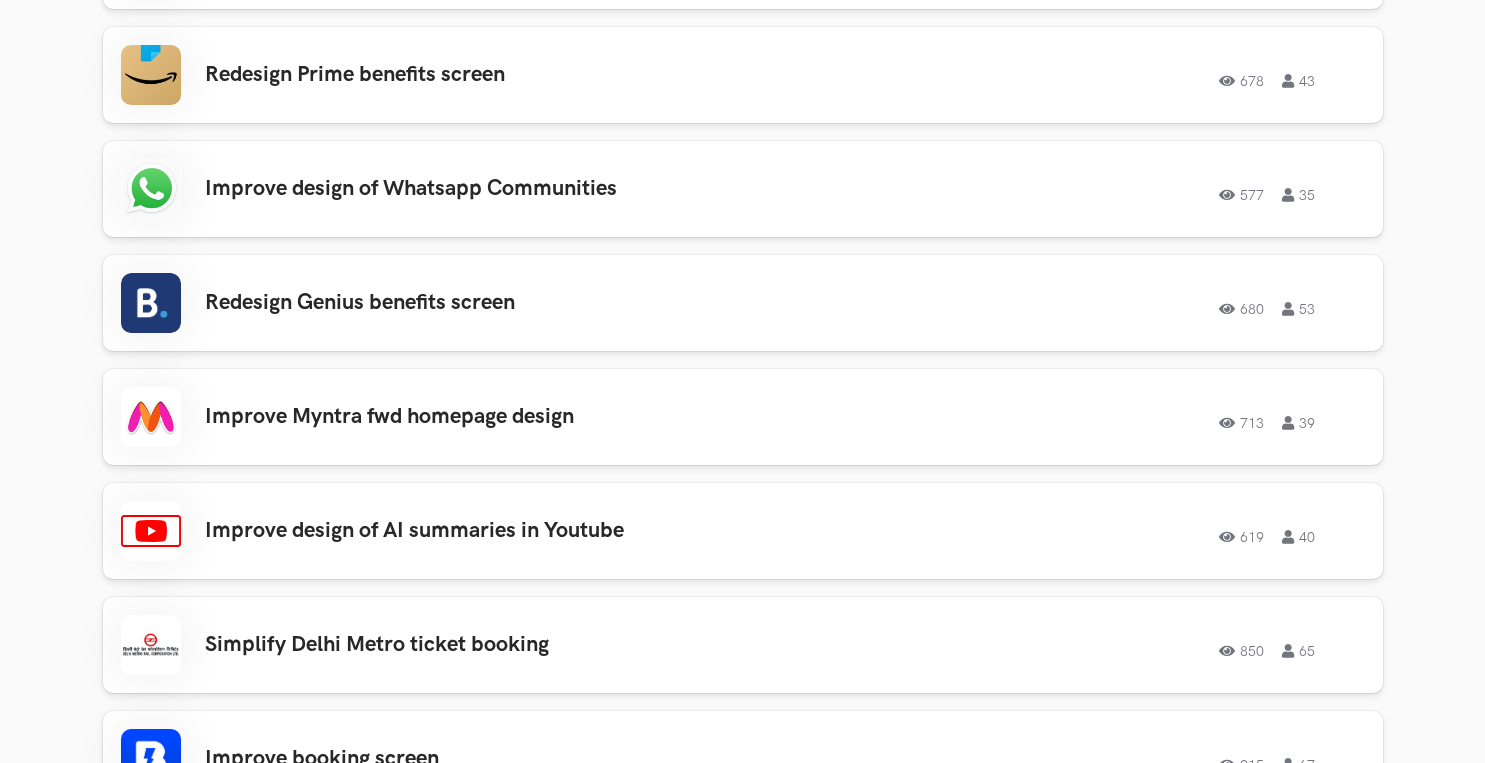 scroll, scrollTop: 2385, scrollLeft: 0, axis: vertical 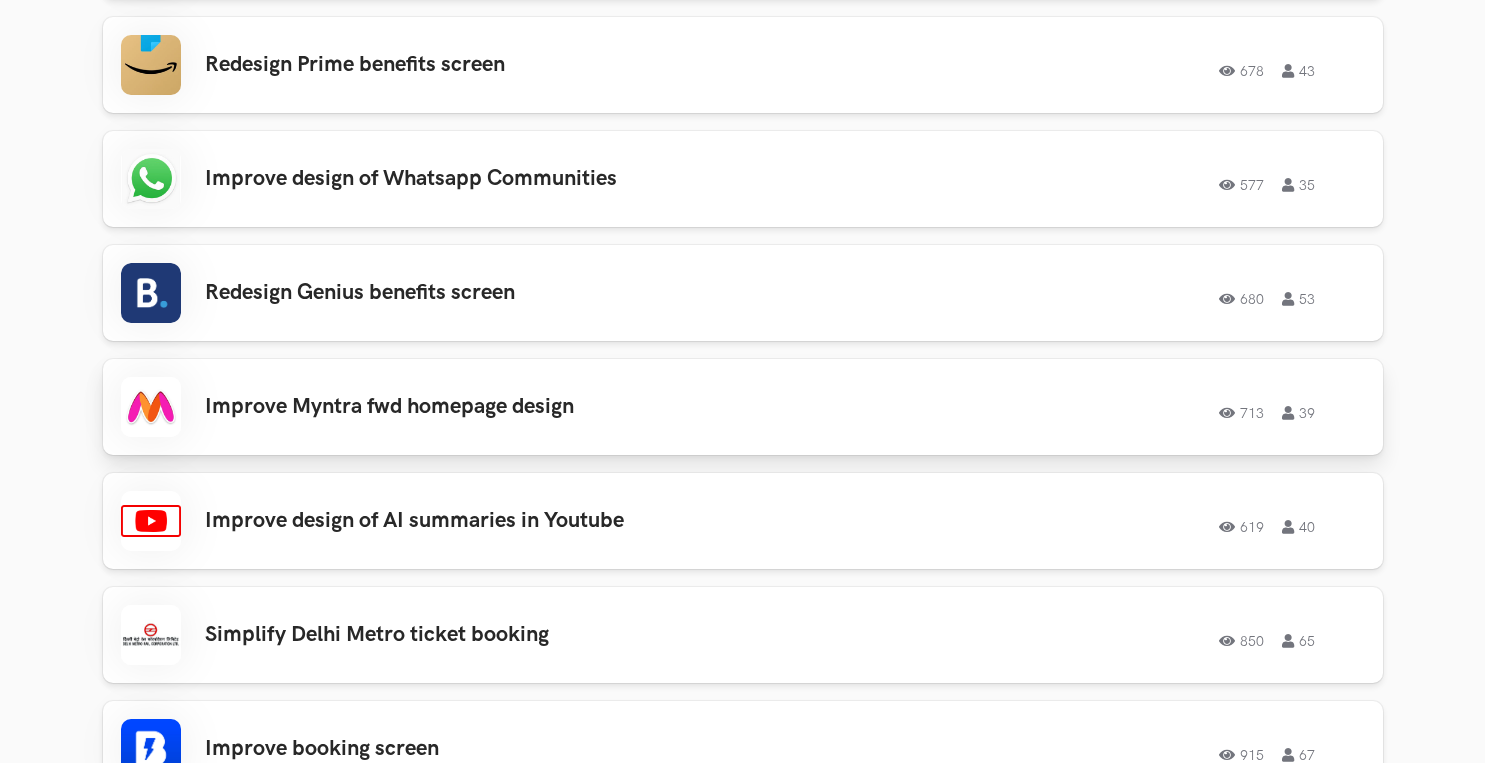 click on "Improve Myntra fwd homepage design" at bounding box center (489, 407) 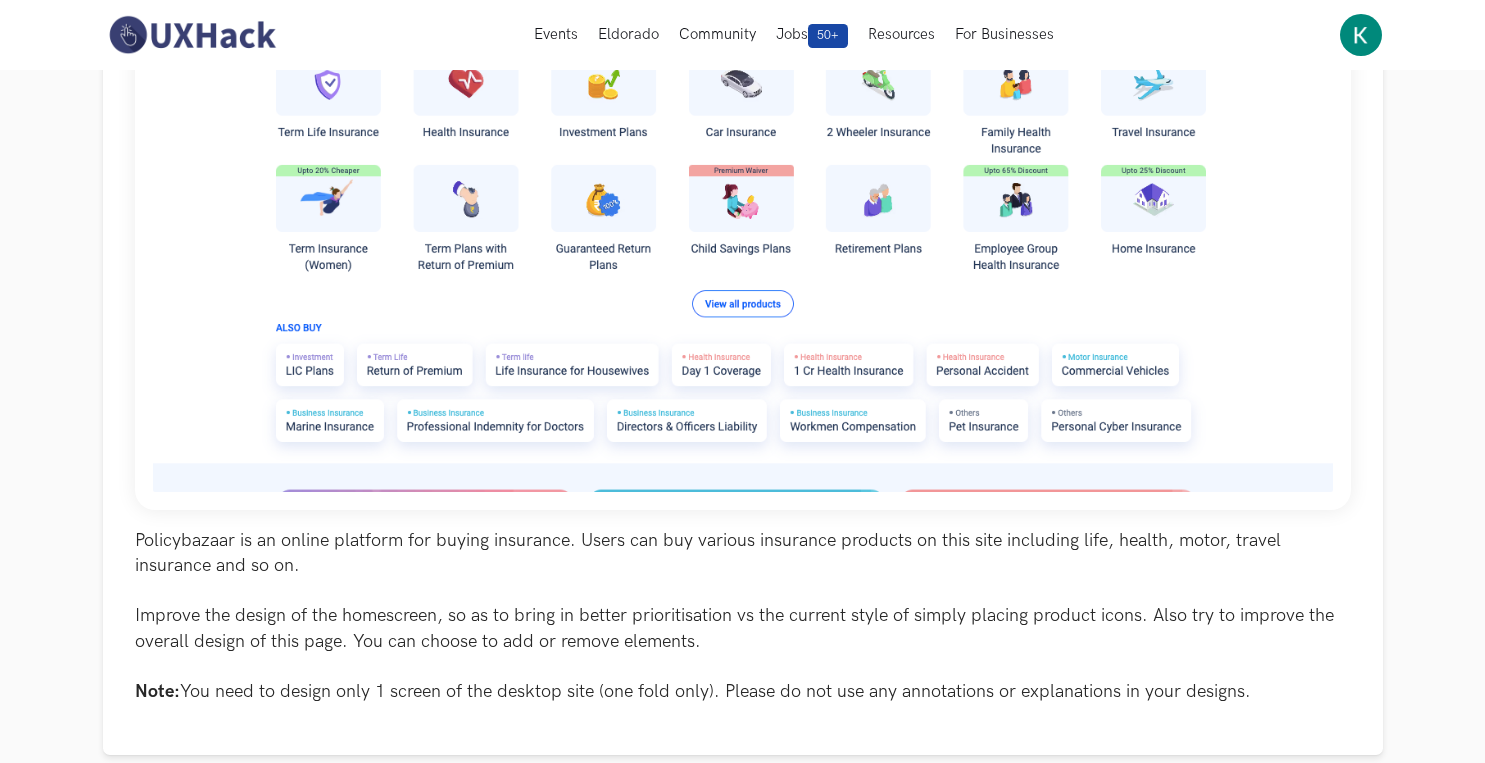 scroll, scrollTop: 0, scrollLeft: 0, axis: both 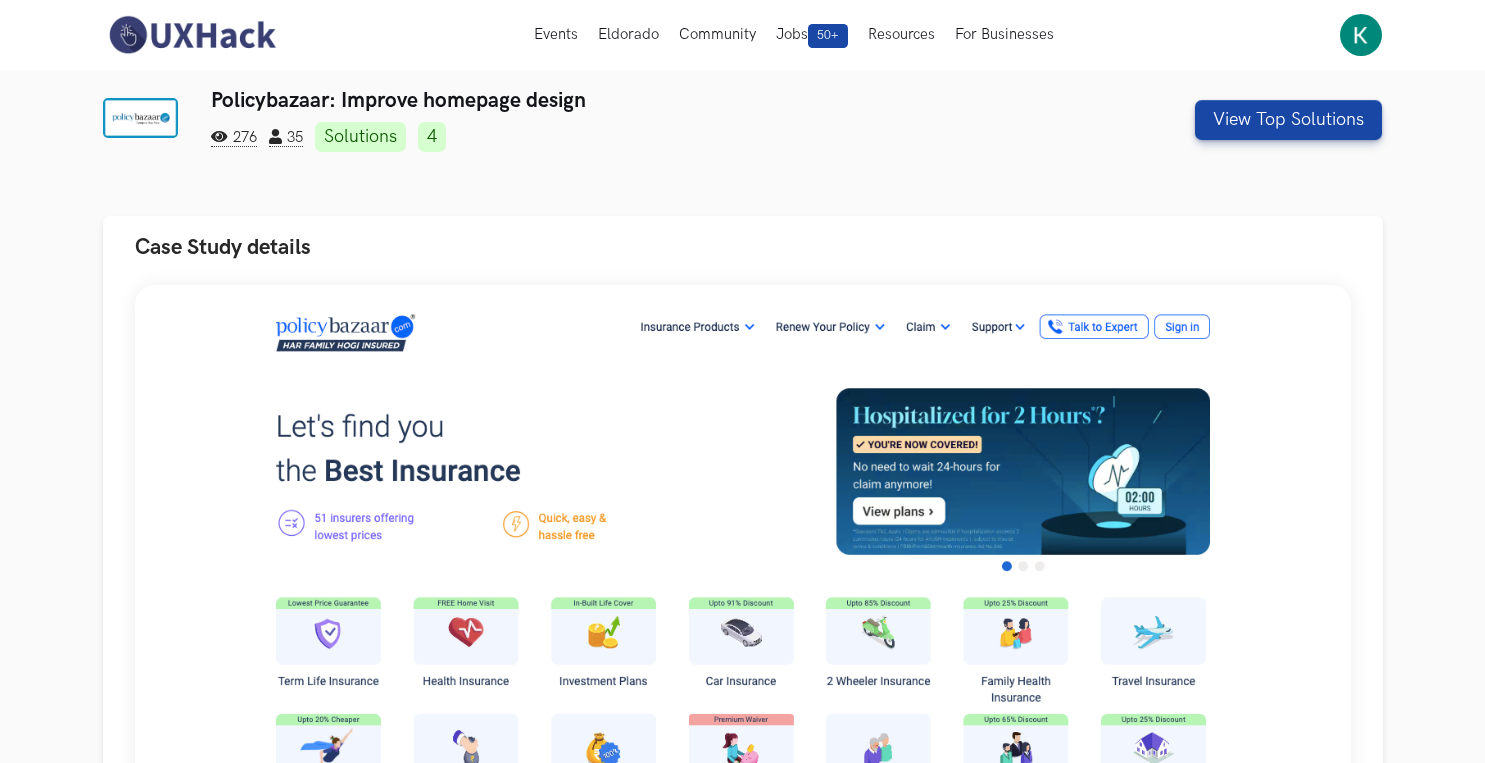 click at bounding box center (743, 200) 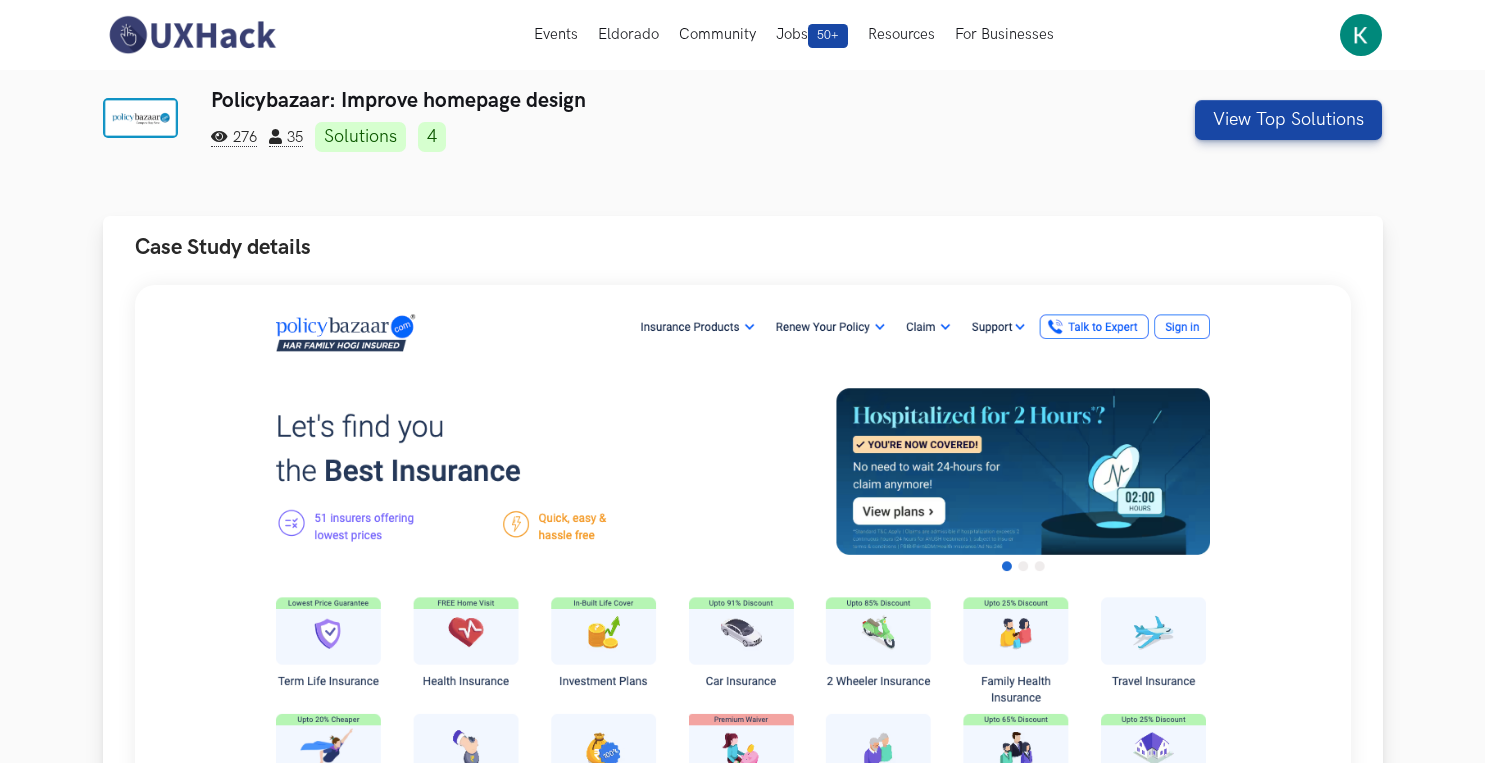 scroll, scrollTop: 12, scrollLeft: 0, axis: vertical 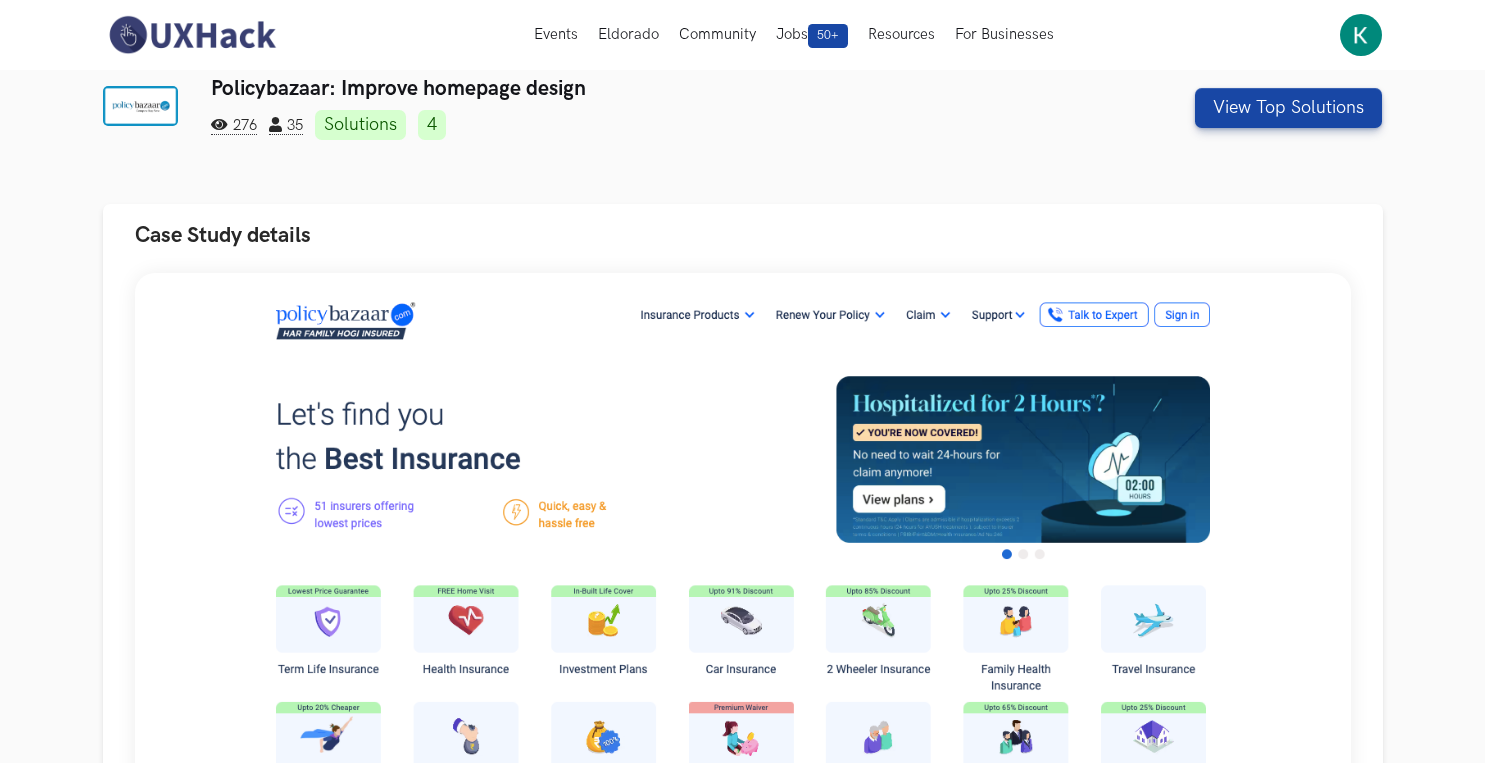 click on "Solutions" at bounding box center [360, 125] 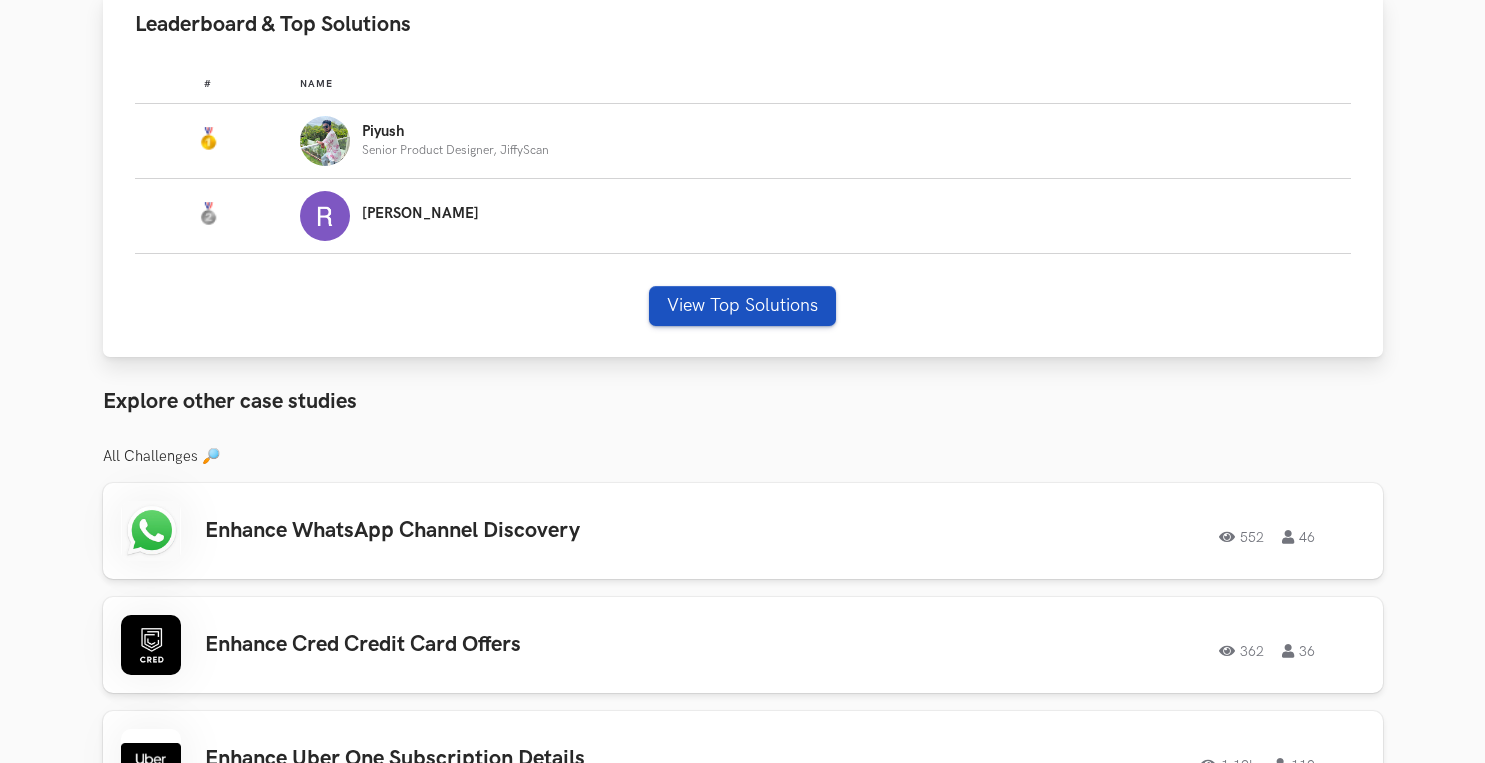 scroll, scrollTop: 1336, scrollLeft: 0, axis: vertical 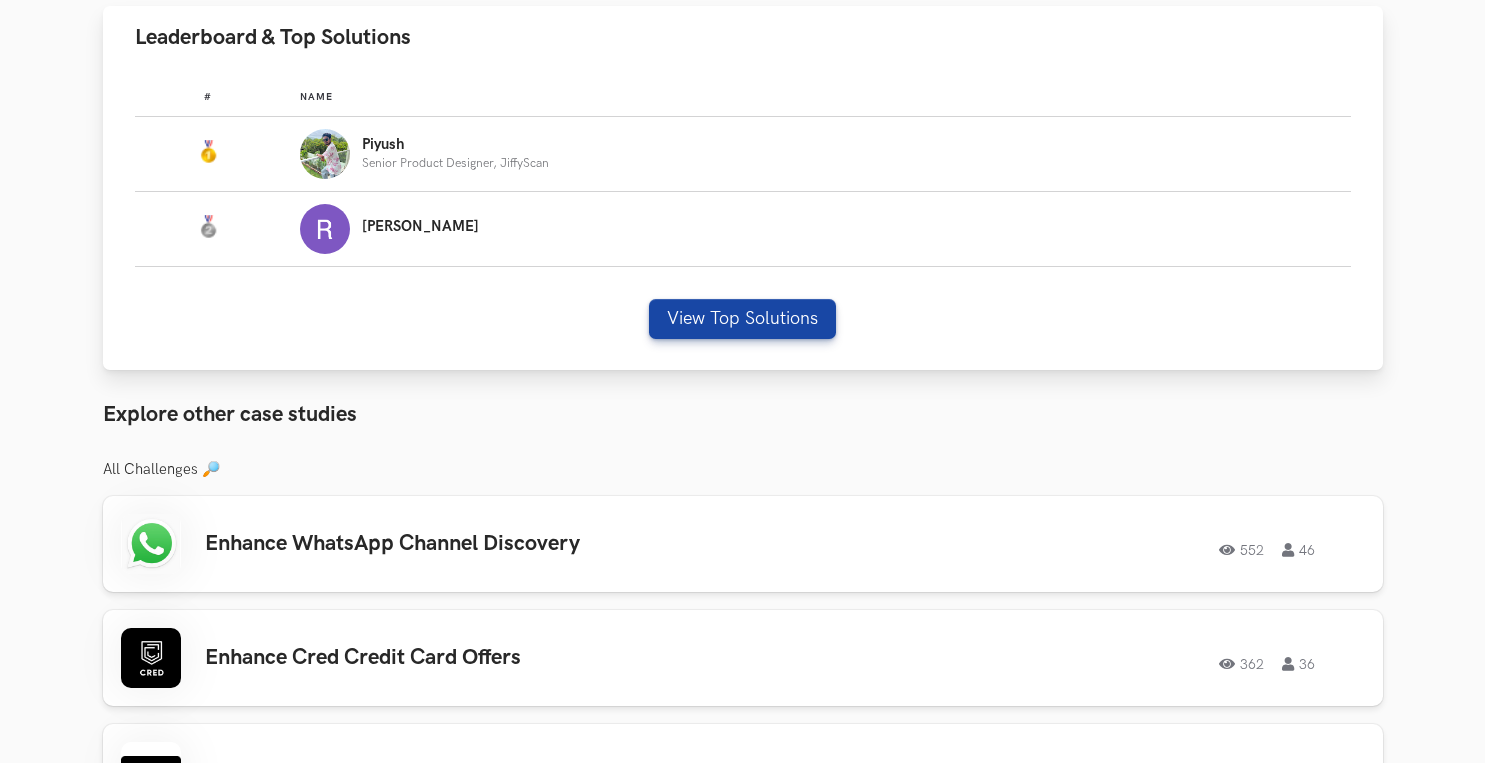 click on "Piyush" at bounding box center (455, 145) 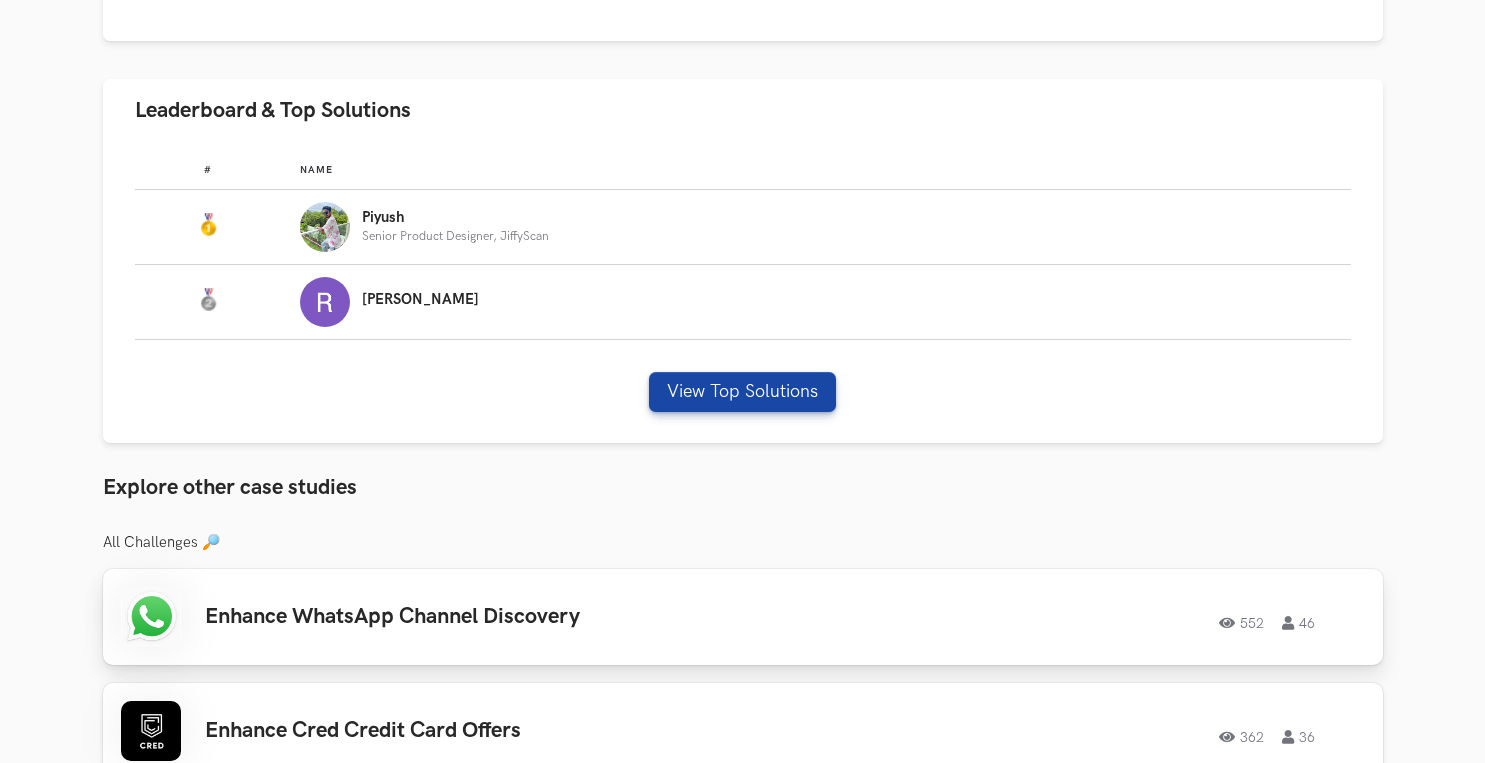 scroll, scrollTop: 1273, scrollLeft: 0, axis: vertical 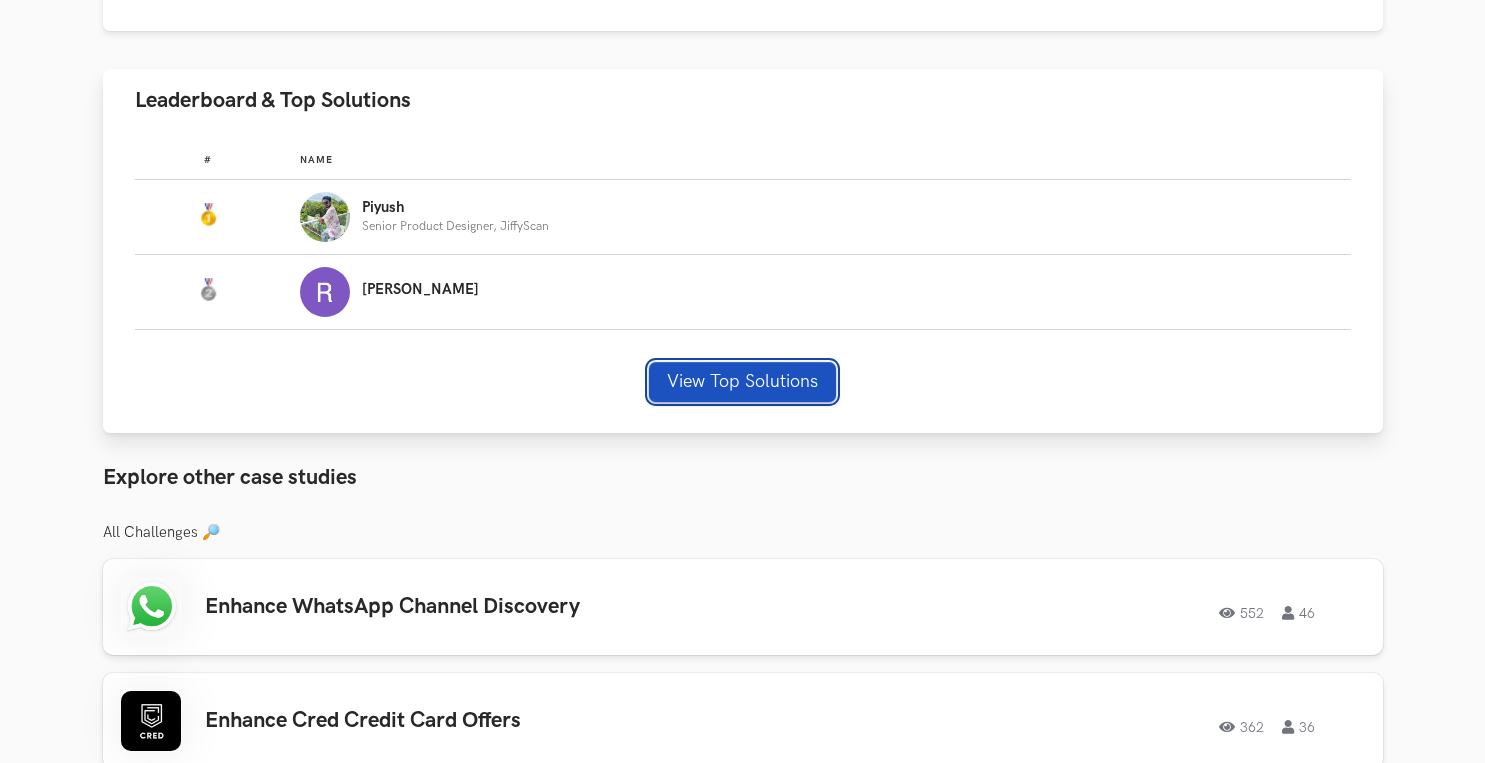 click on "View Top Solutions" at bounding box center (742, 382) 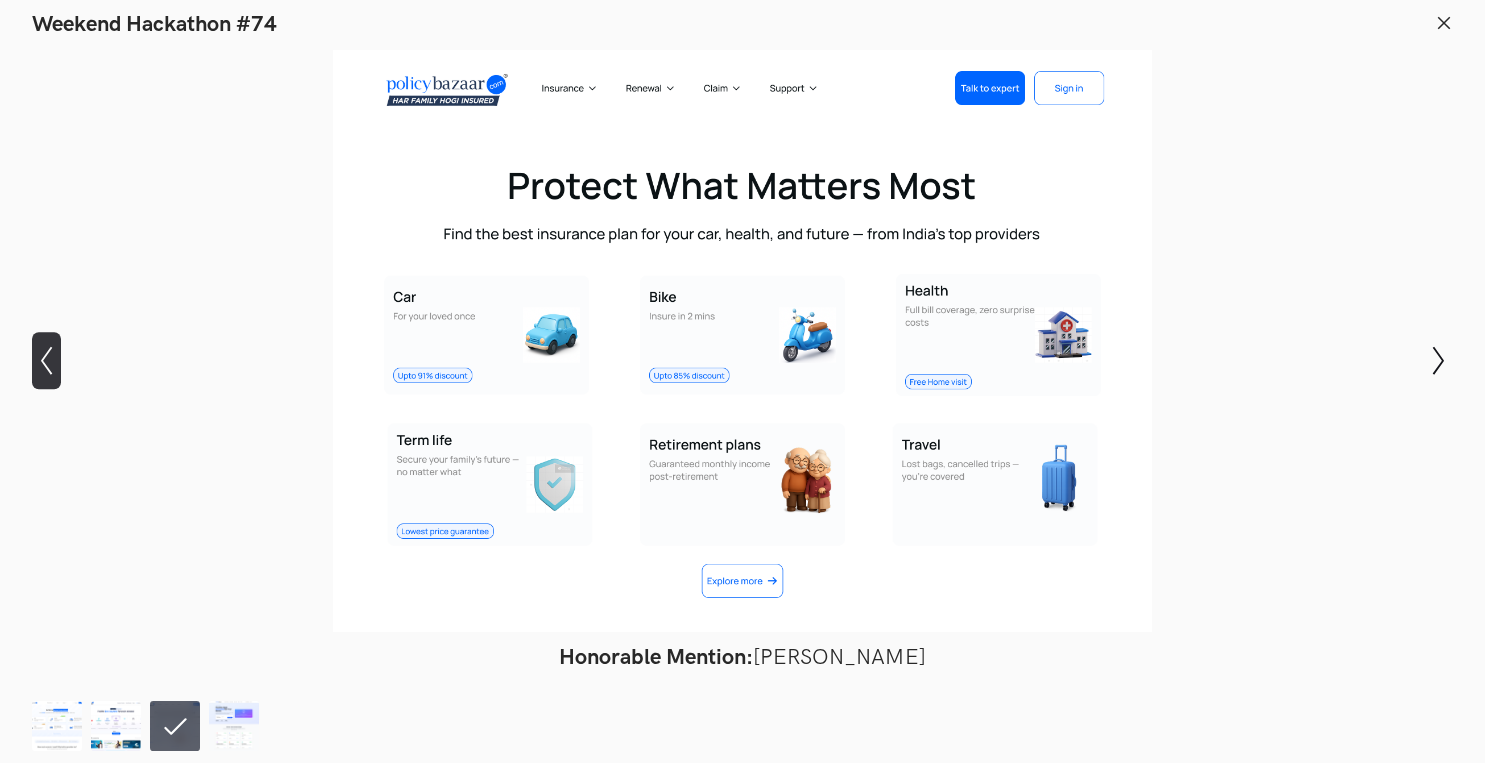 click on "Show previous slide" 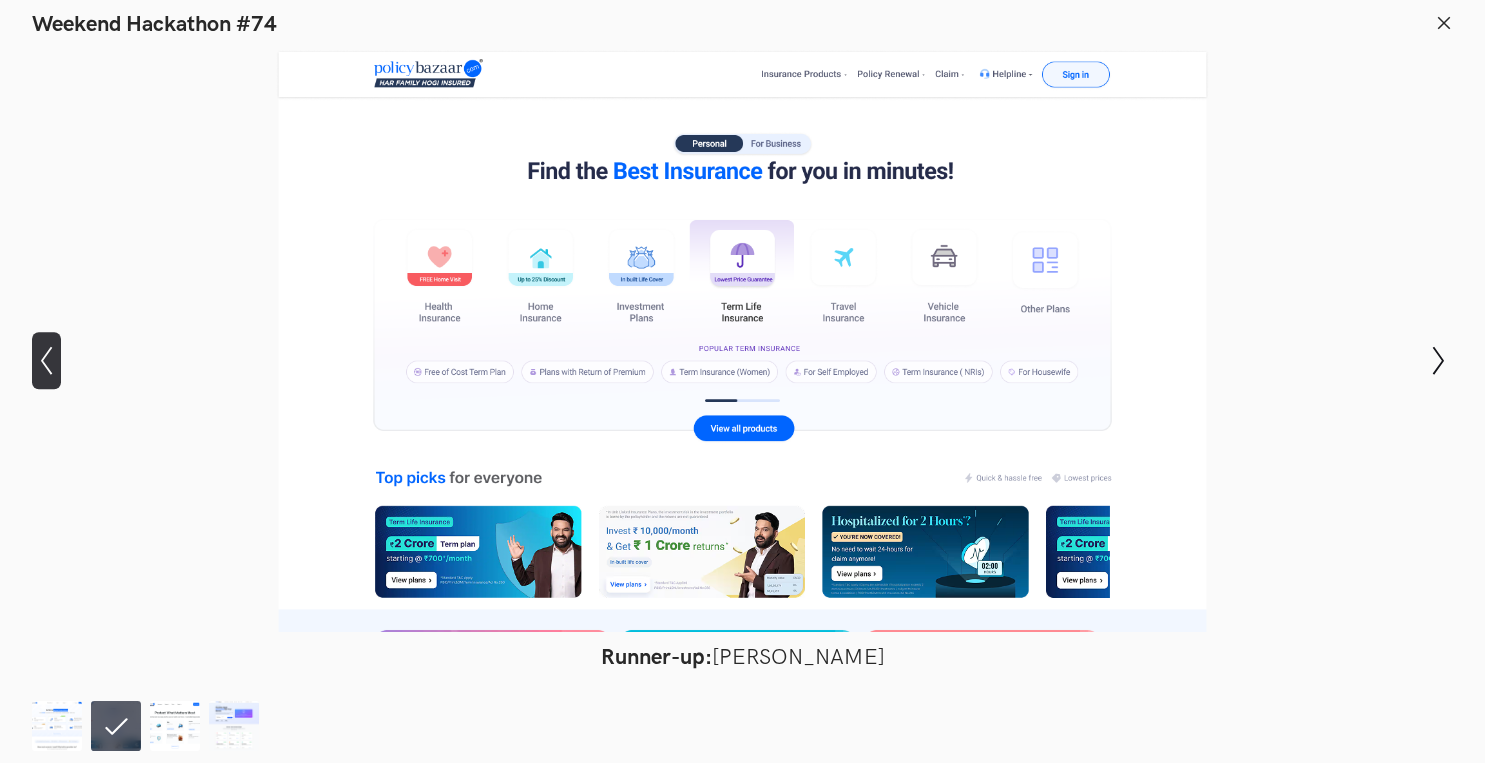click on "Show previous slide" 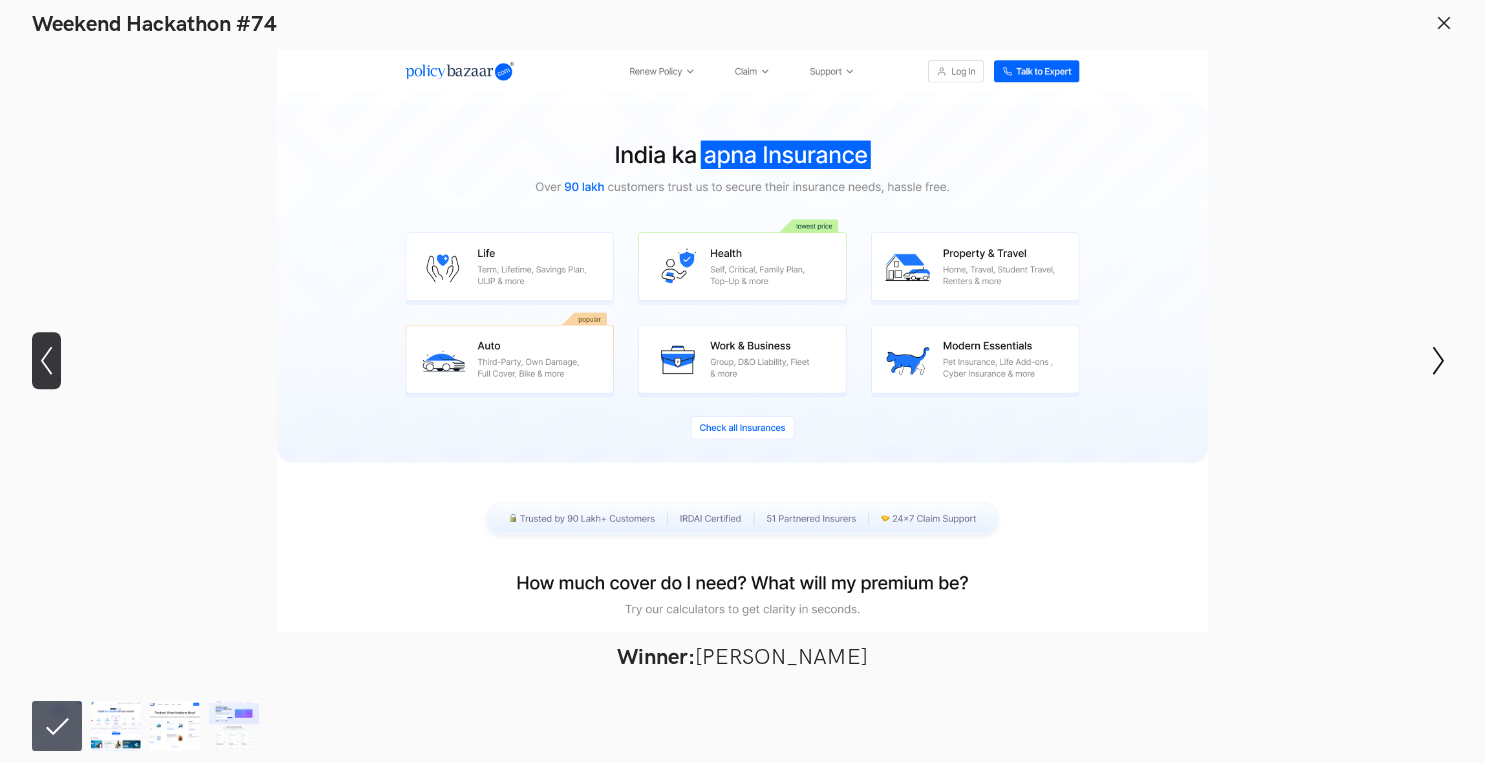 click on "Show previous slide" 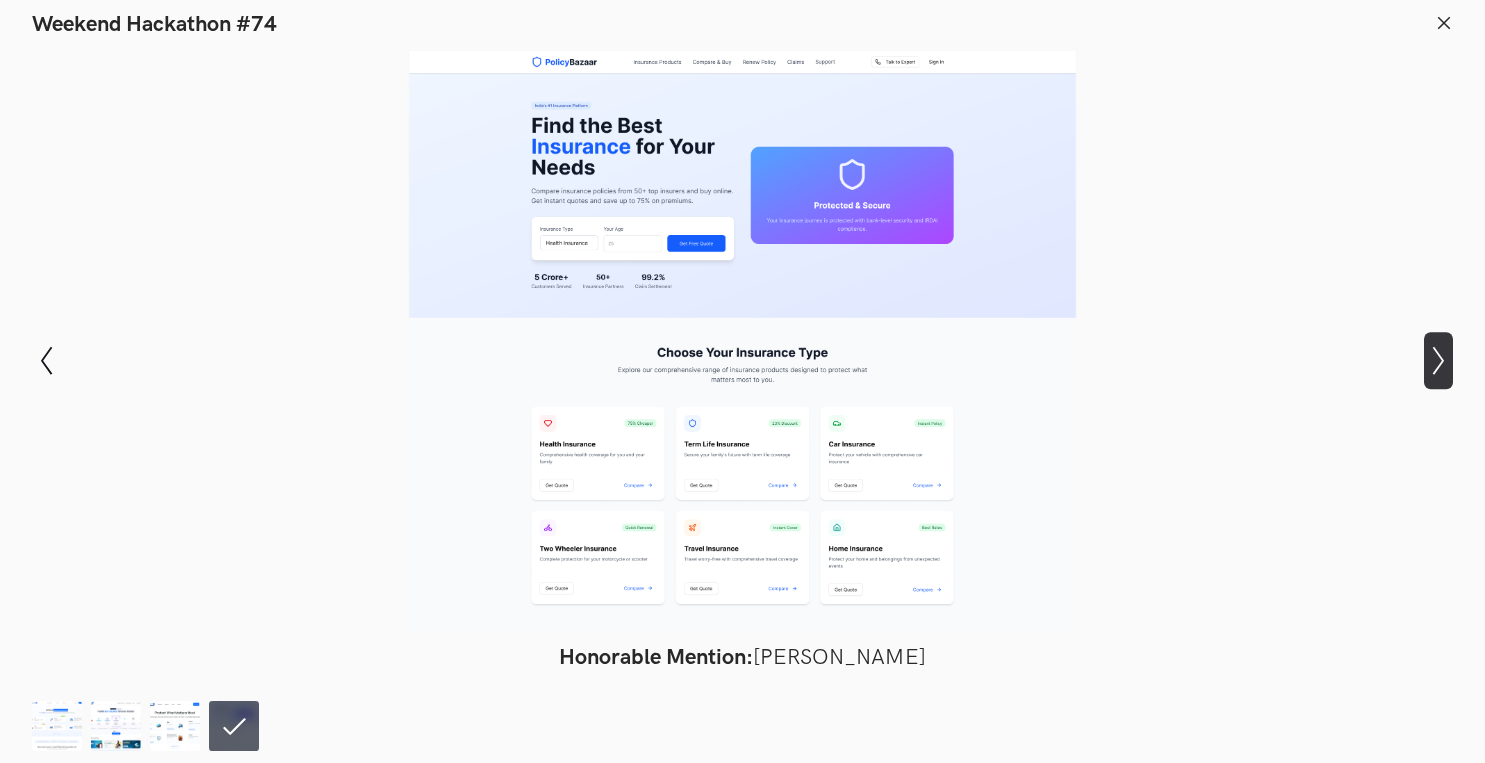 click on "Show next slide" at bounding box center [1438, 361] 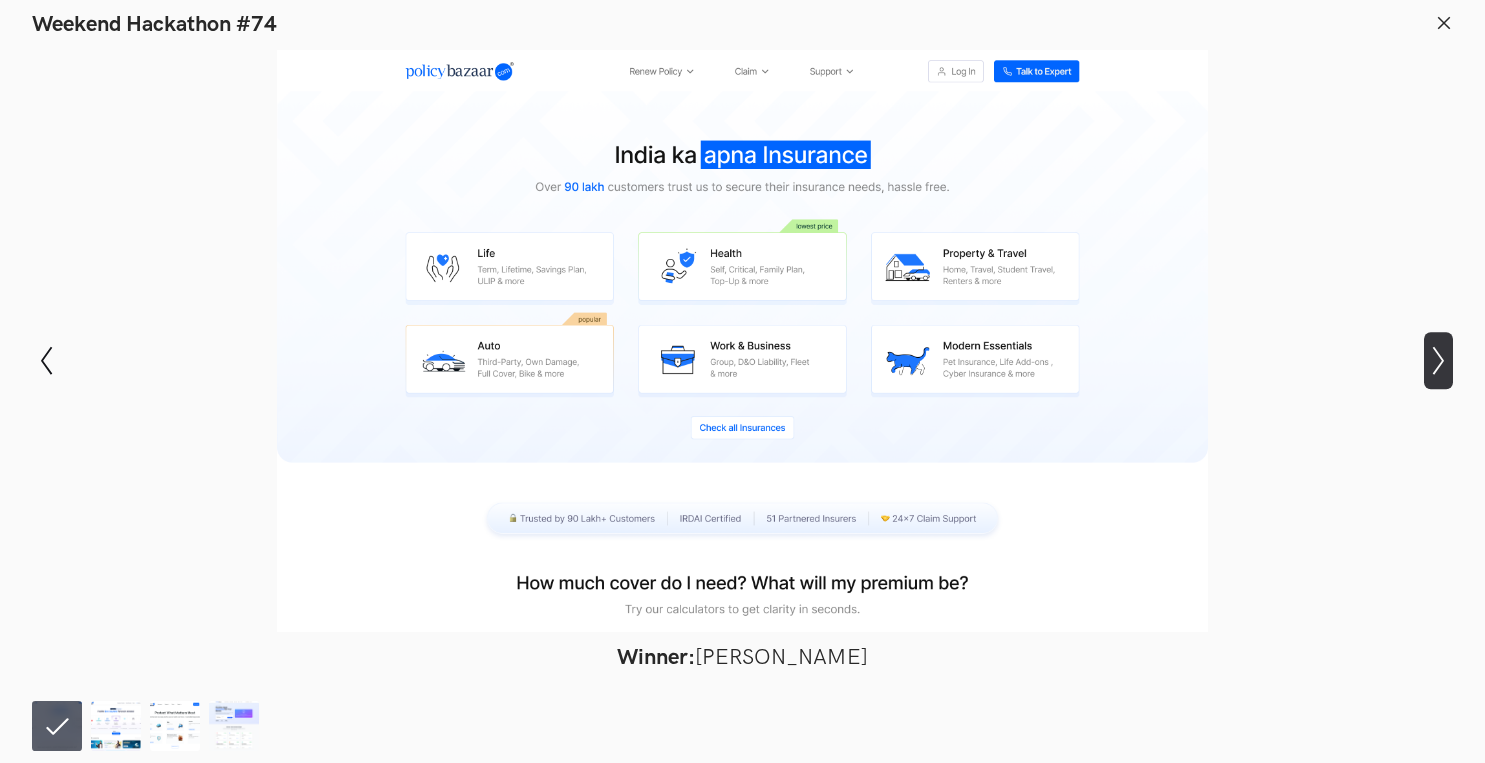 click on "Show next slide" at bounding box center [1438, 361] 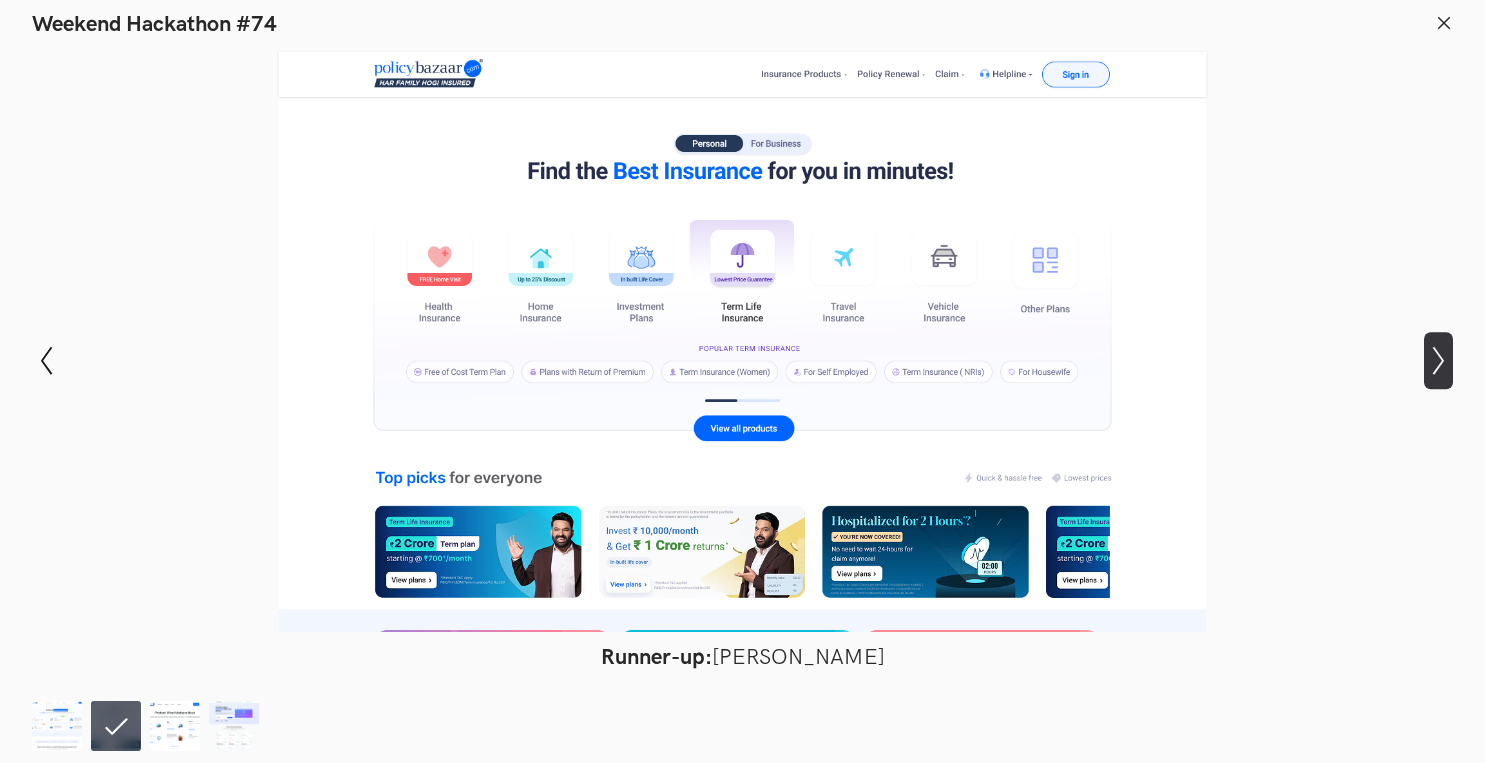 click on "Show next slide" at bounding box center [1438, 361] 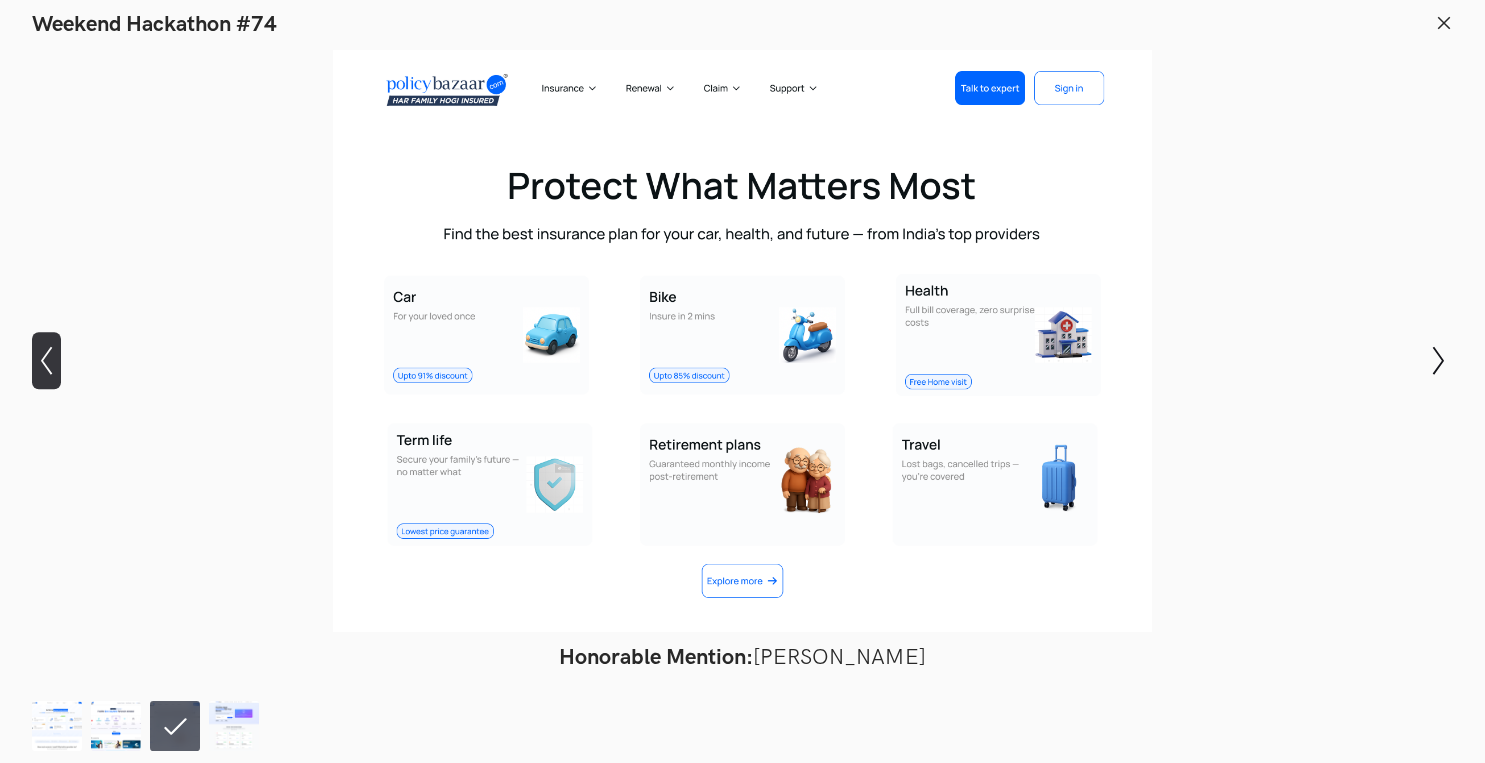 click on "Show previous slide" 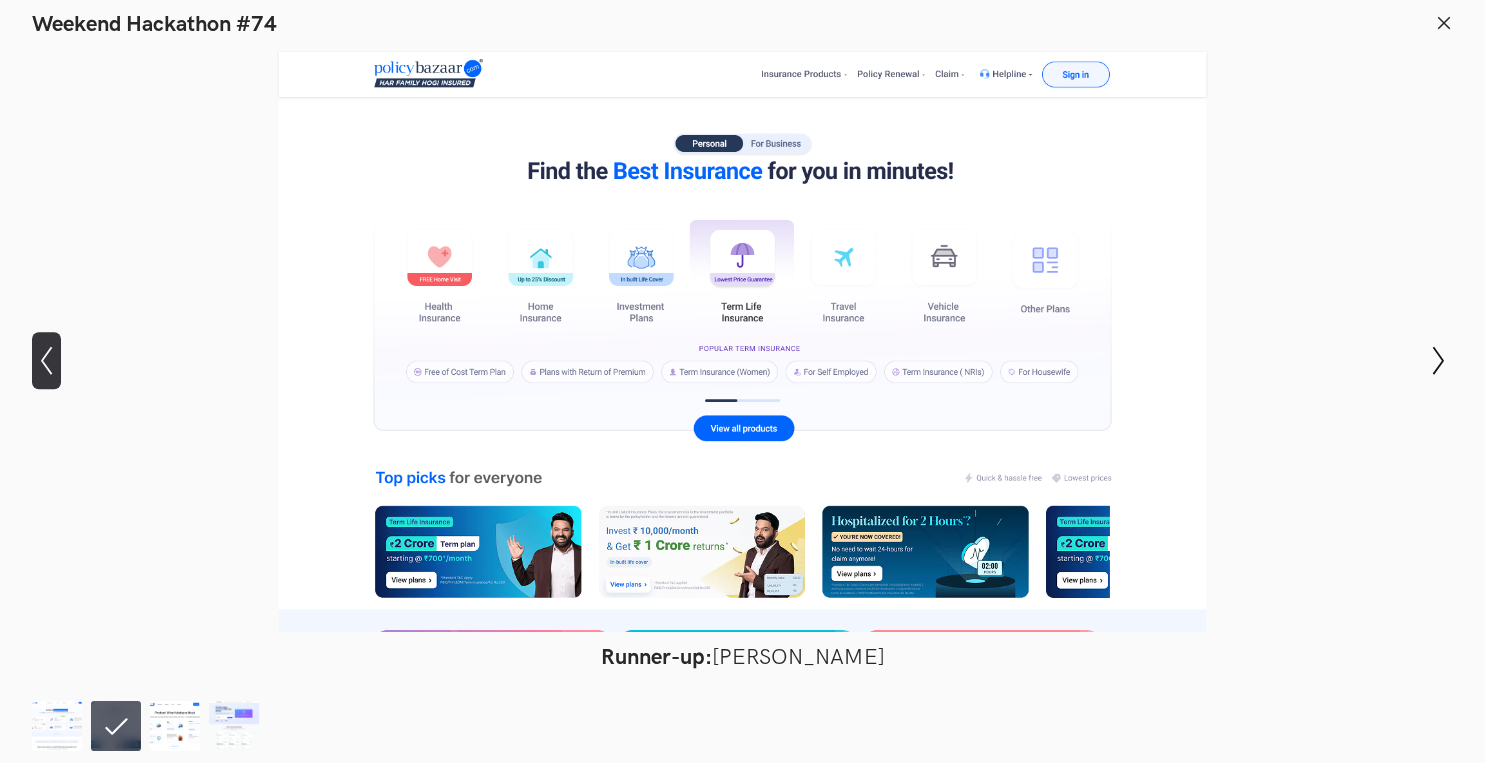 click on "Show previous slide" 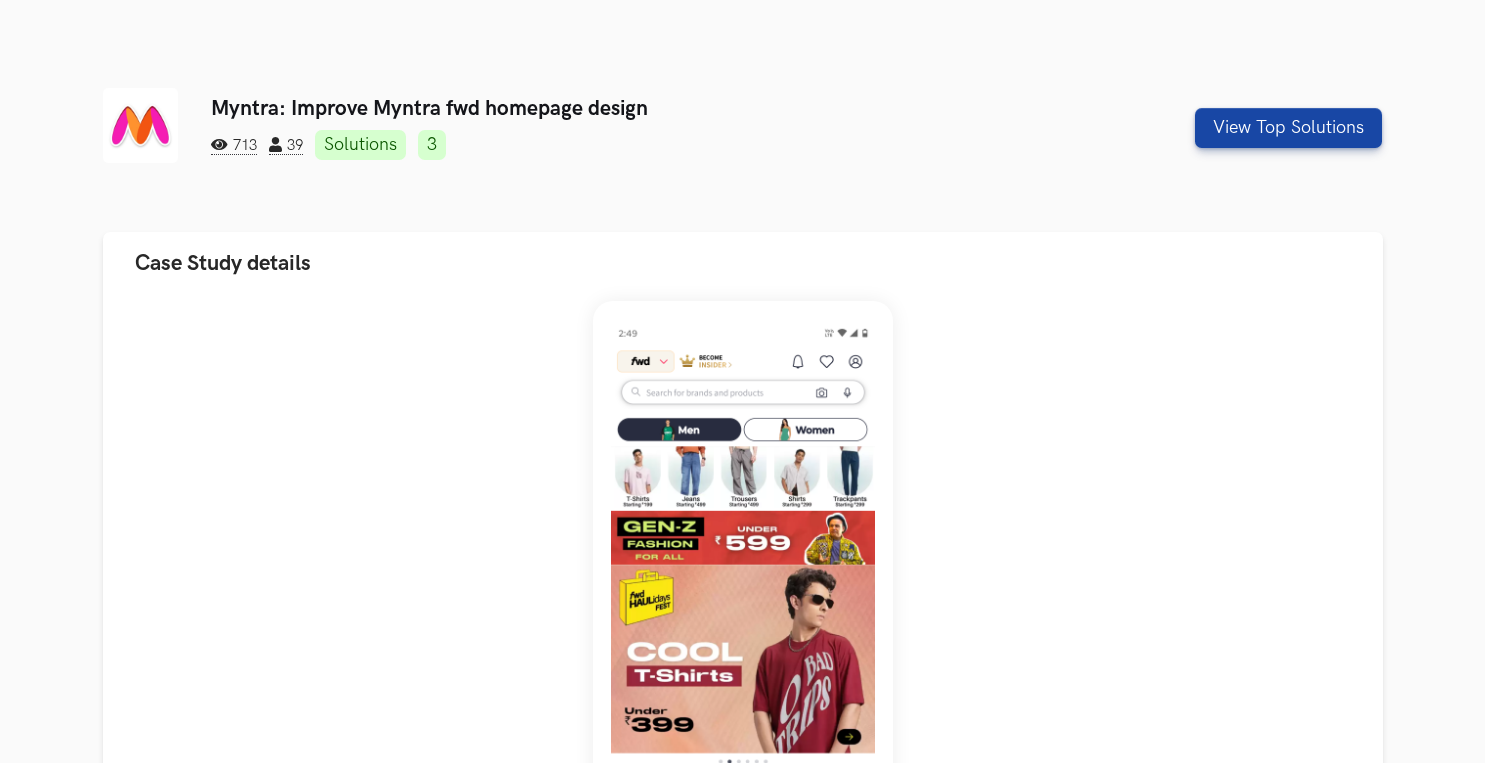 scroll, scrollTop: 314, scrollLeft: 0, axis: vertical 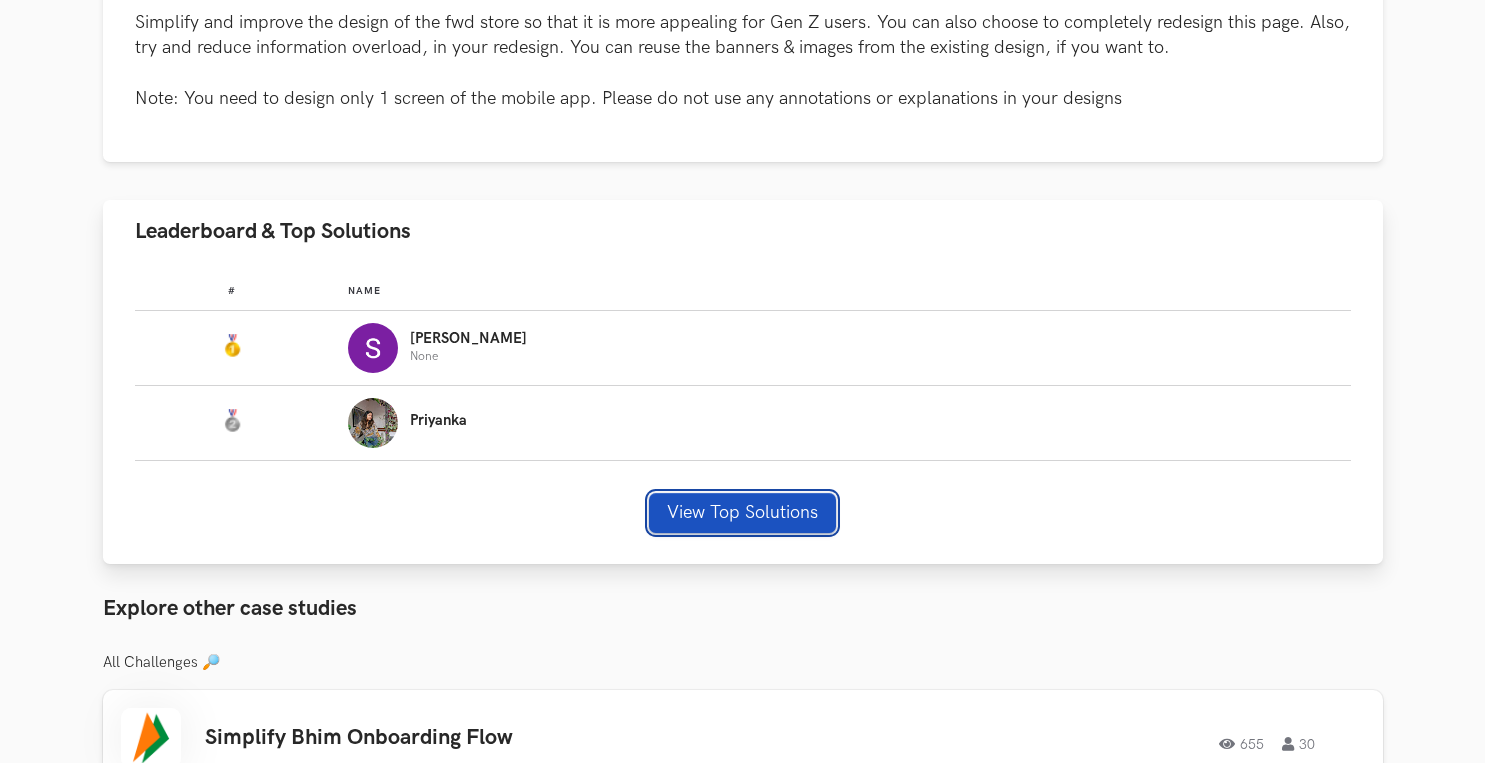 click on "View Top Solutions" at bounding box center (742, 513) 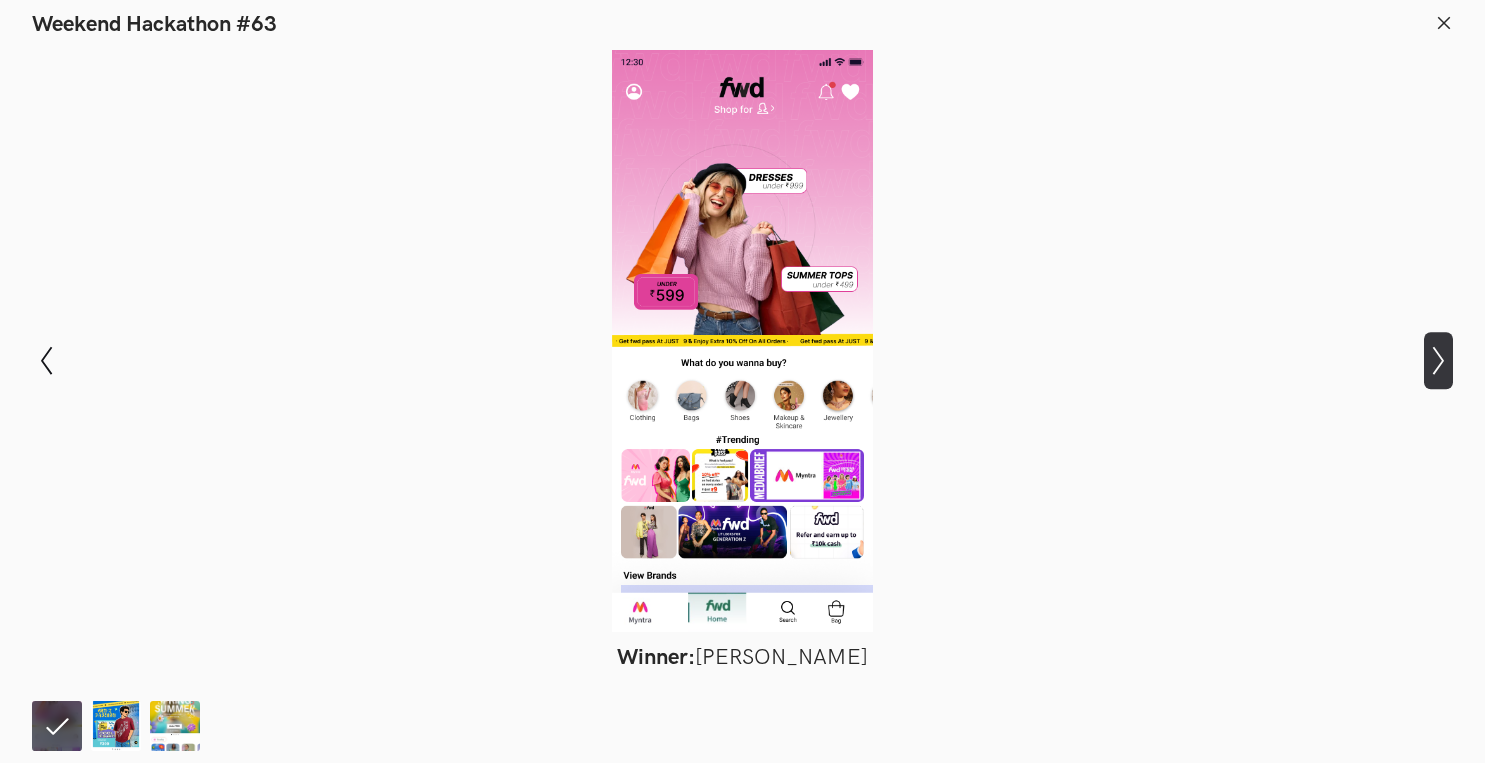 click on "Show next slide" 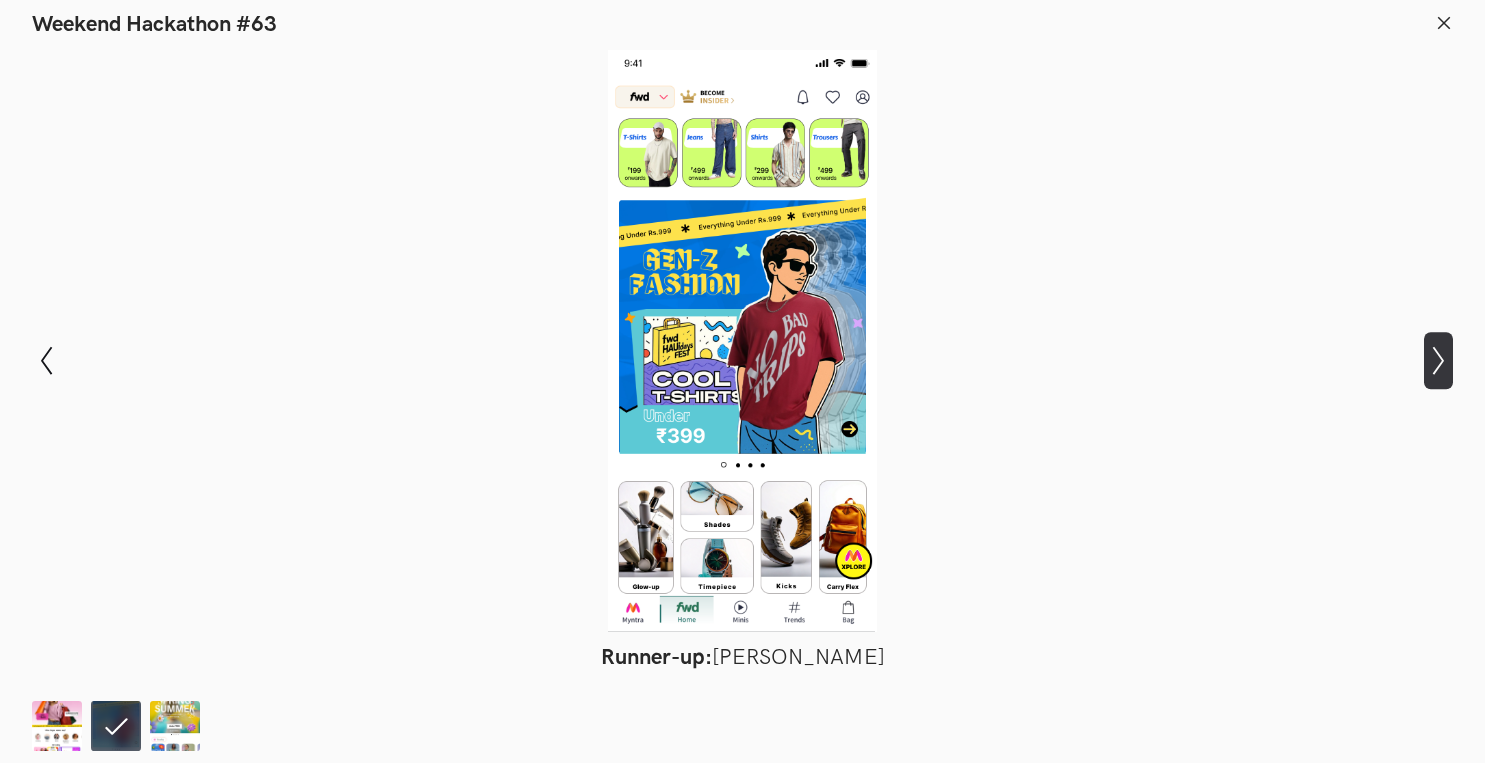 click on "Show next slide" 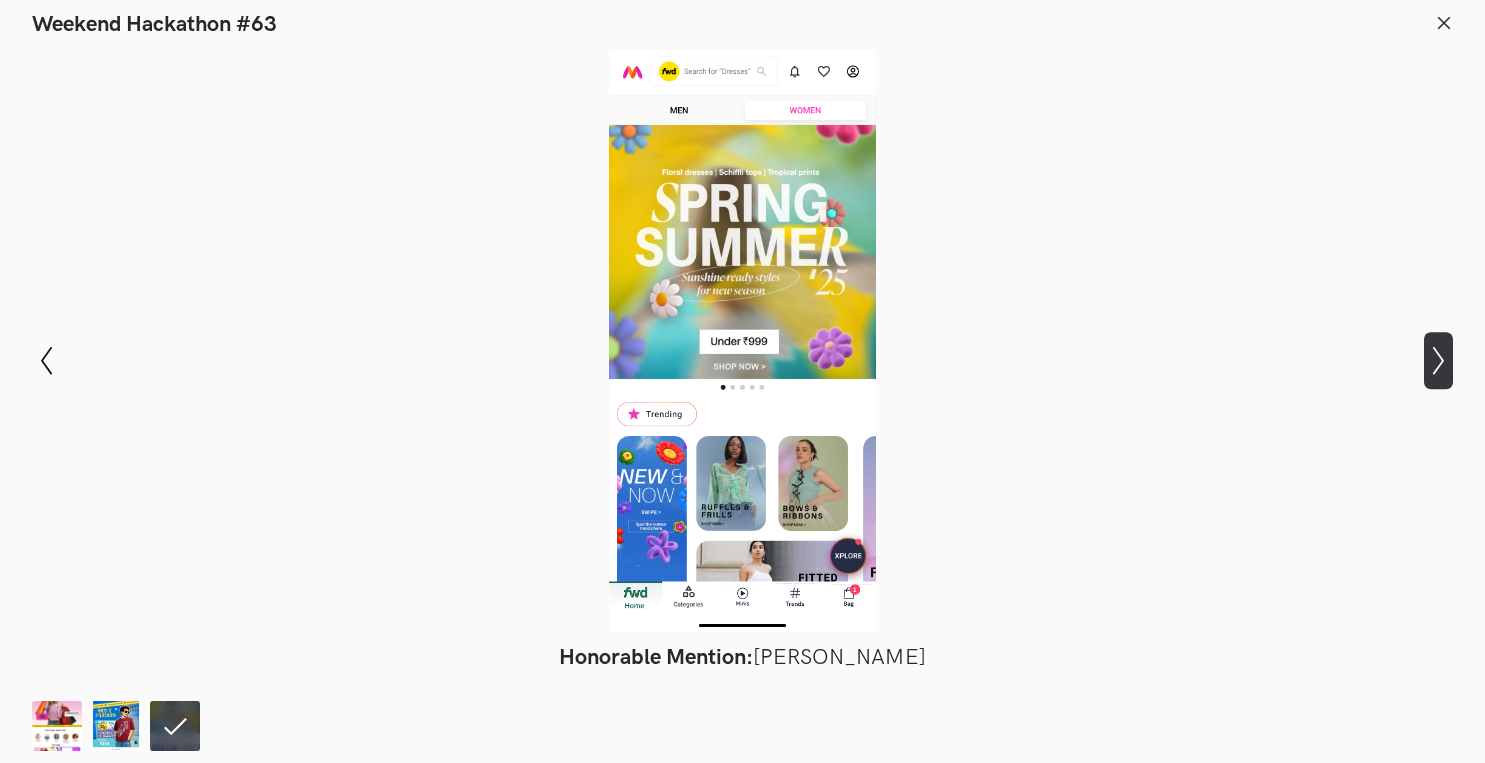 click on "Show next slide" 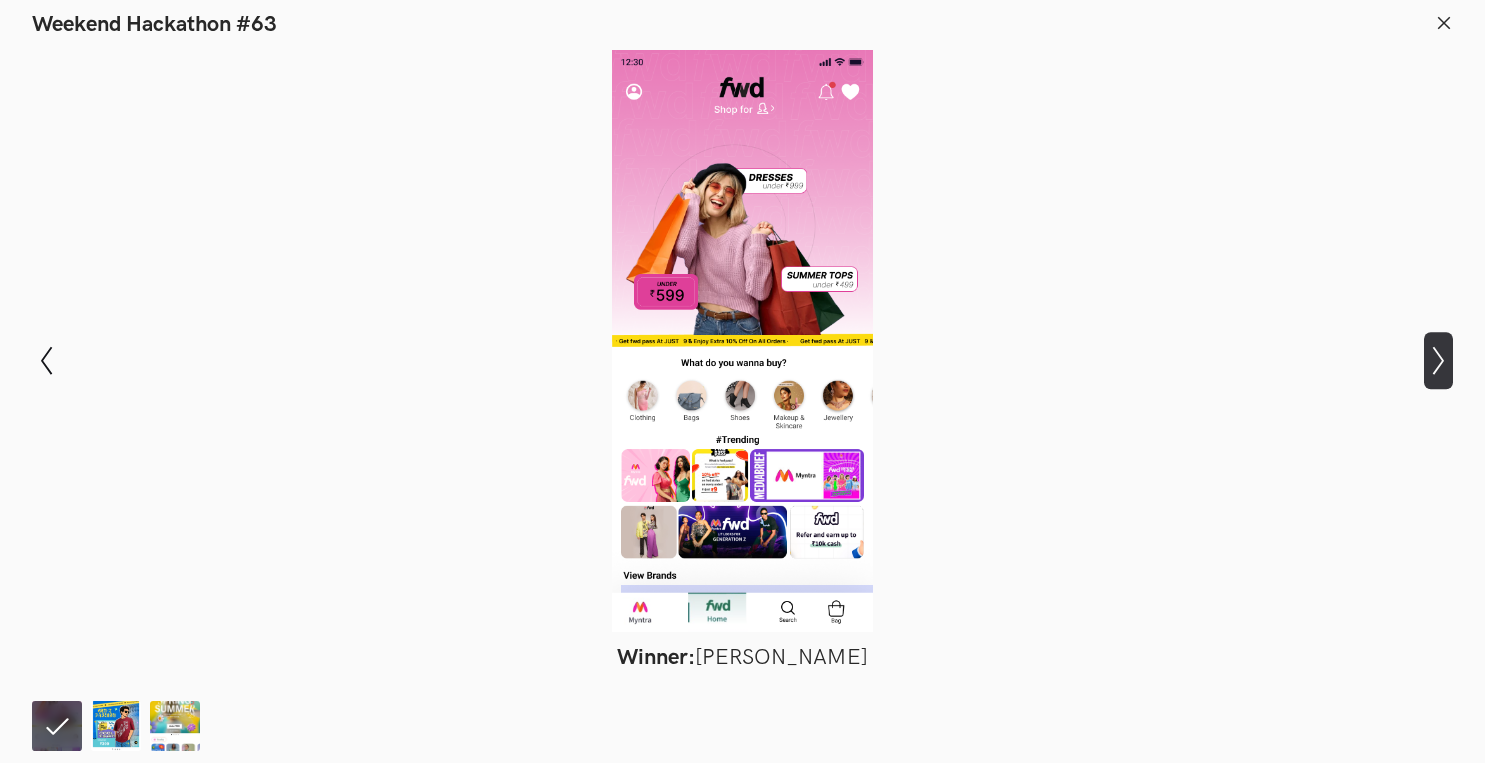 click on "Show next slide" 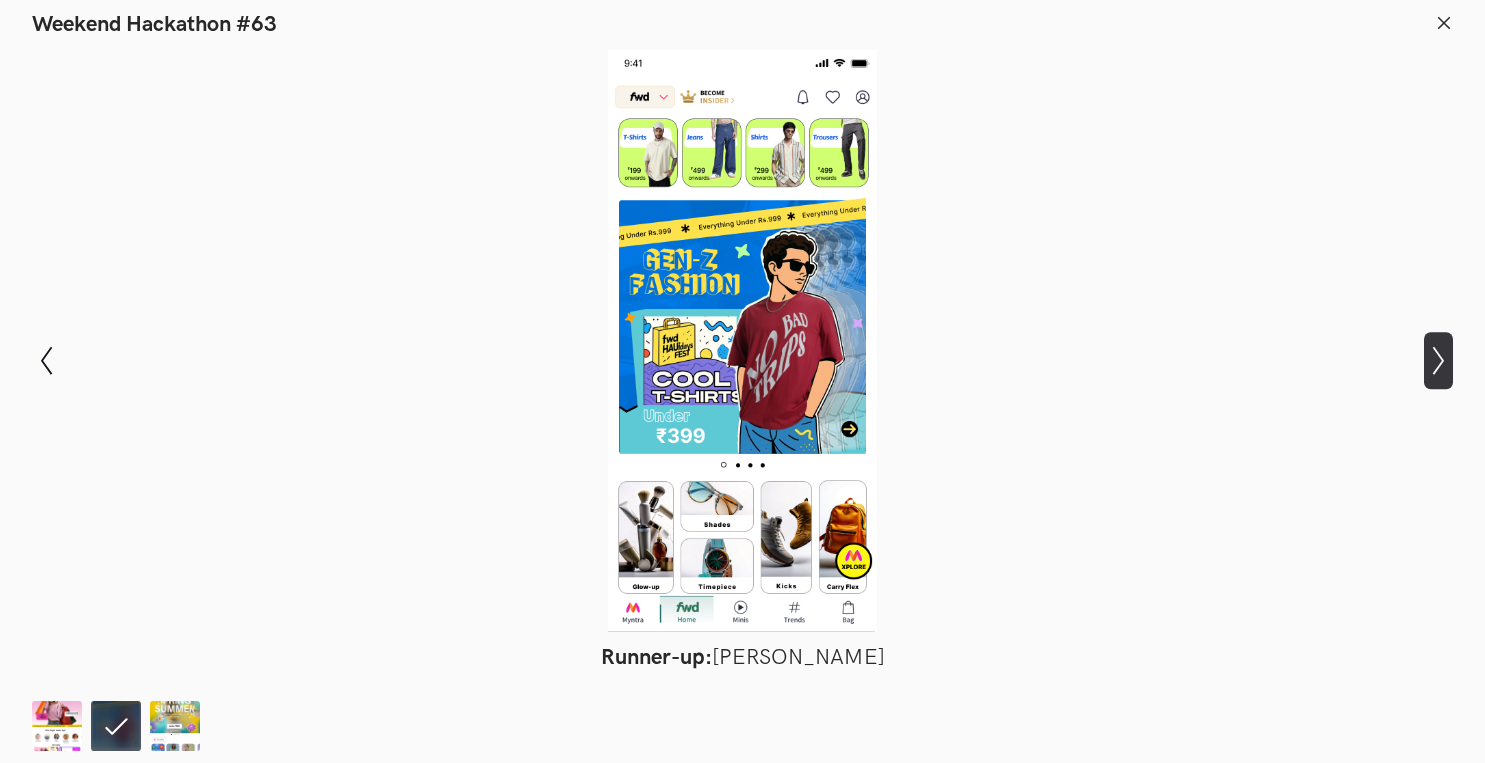 click on "Show next slide" 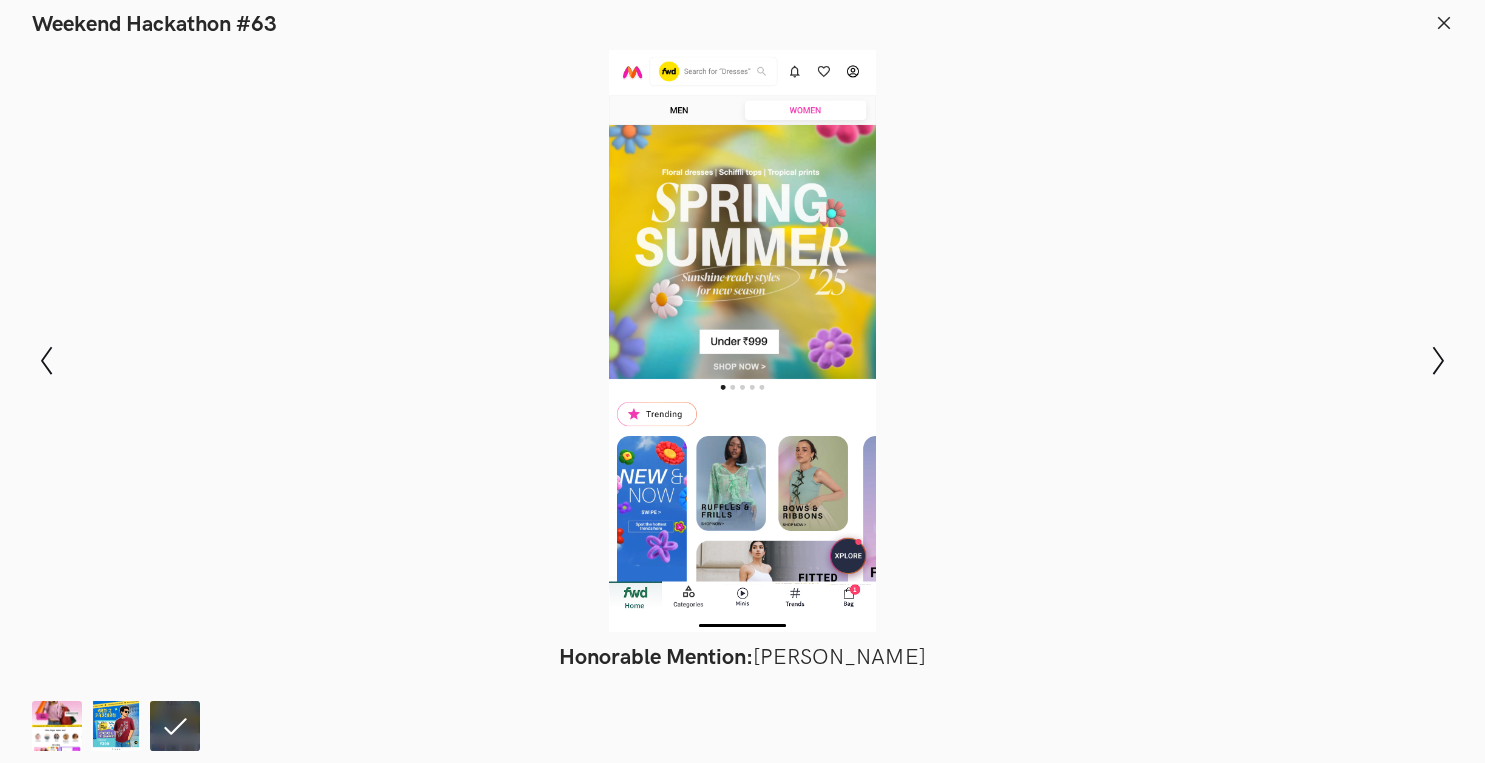 click at bounding box center [1444, 25] 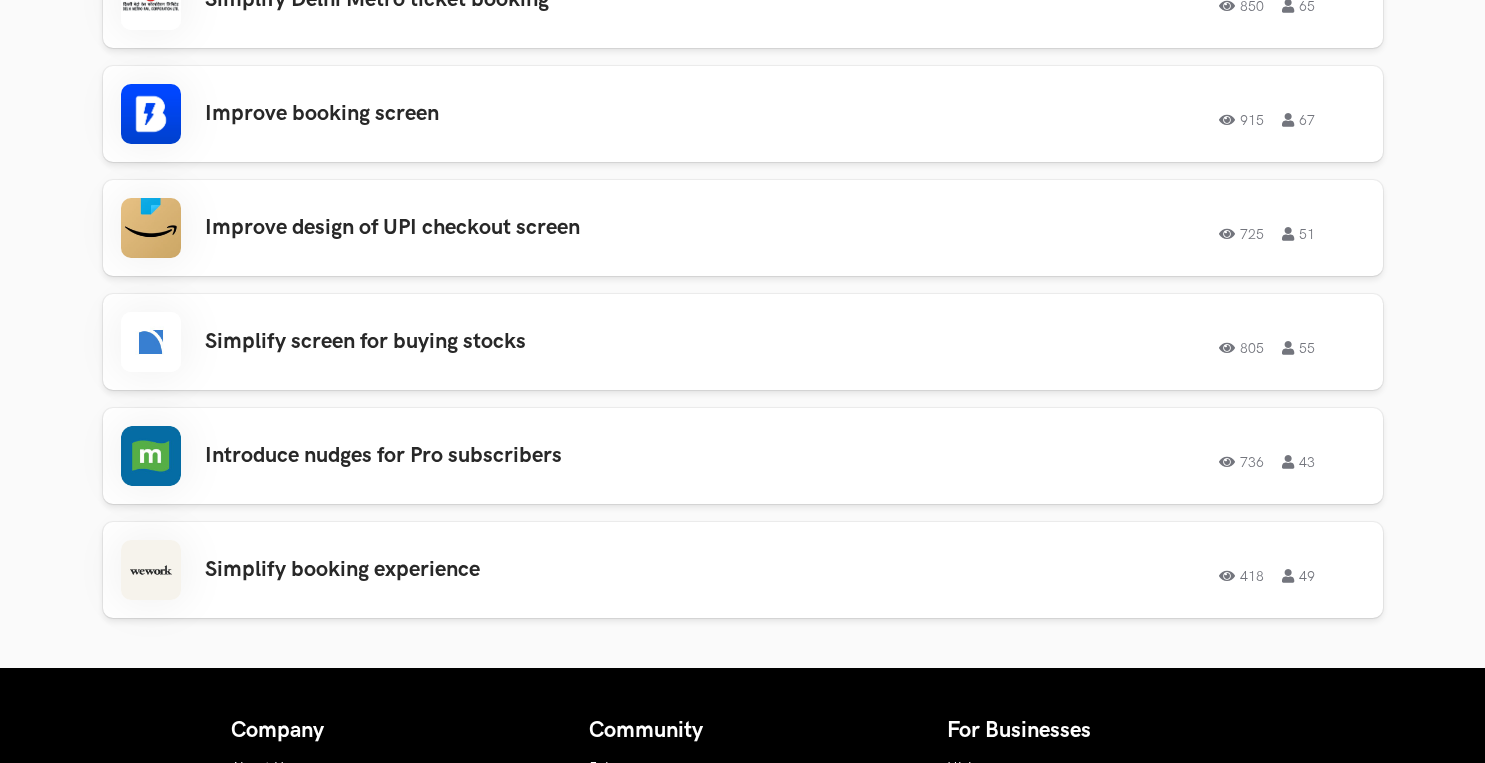 scroll, scrollTop: 2772, scrollLeft: 0, axis: vertical 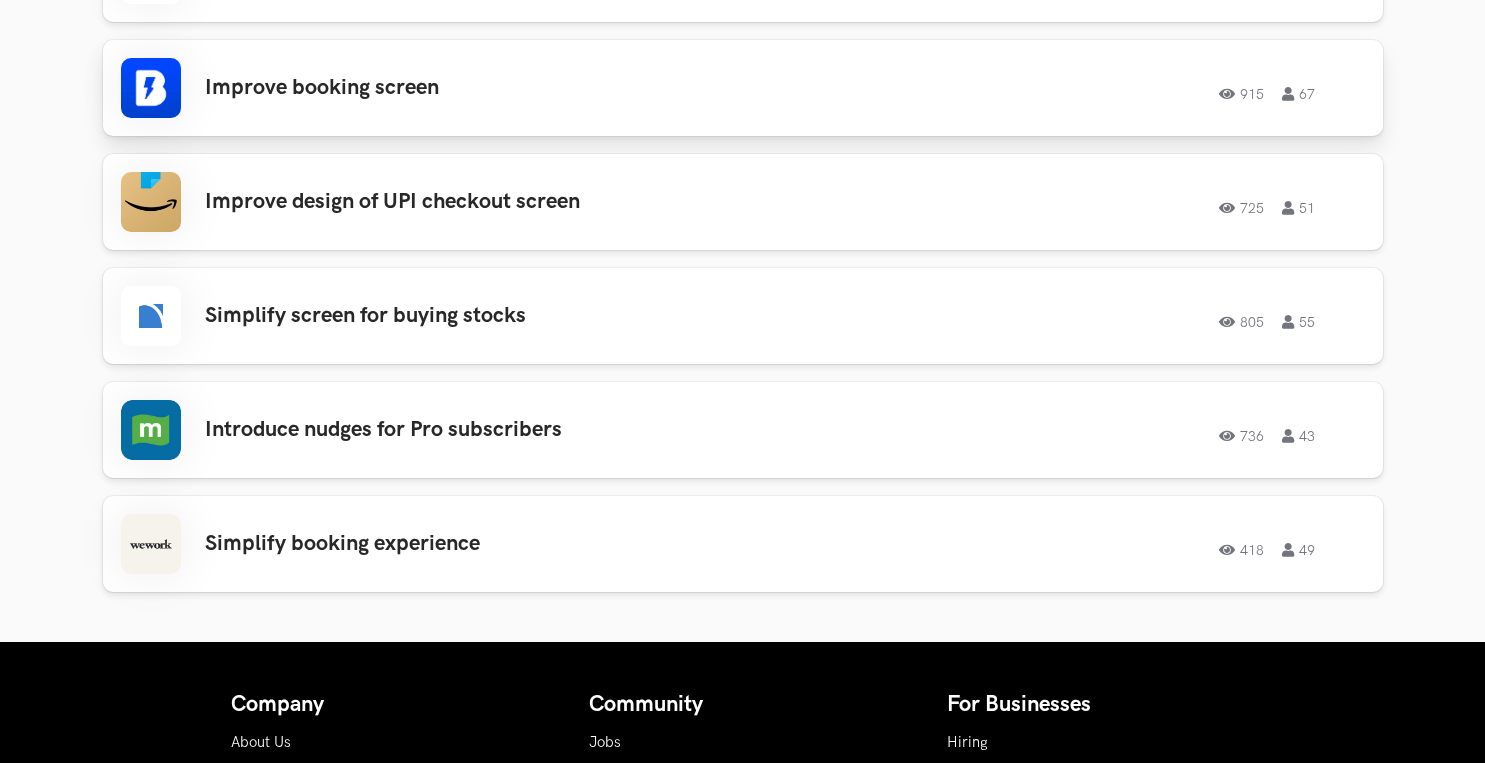 click on "Improve booking screen" at bounding box center (489, 88) 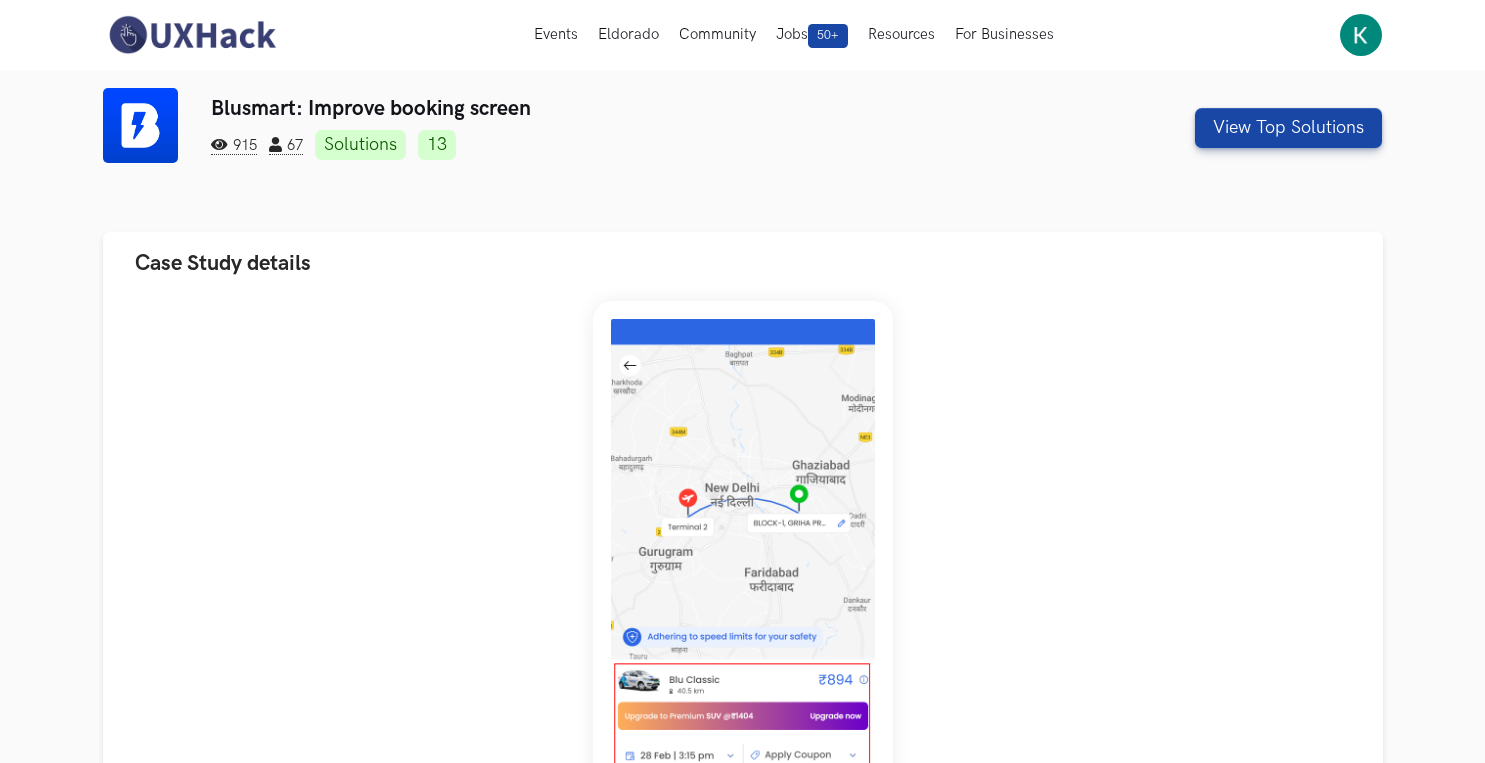 scroll, scrollTop: 0, scrollLeft: 0, axis: both 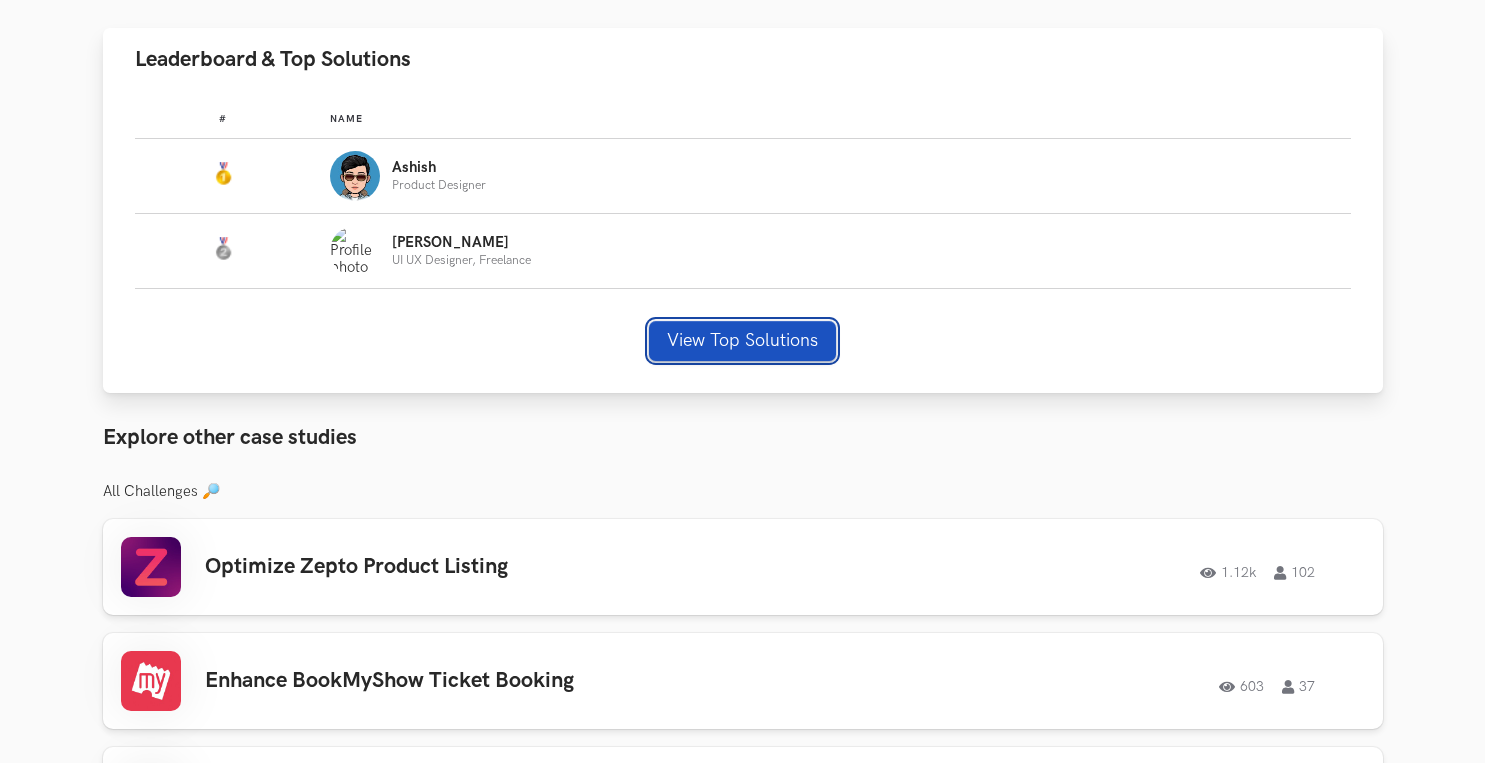 click on "View Top Solutions" at bounding box center (742, 341) 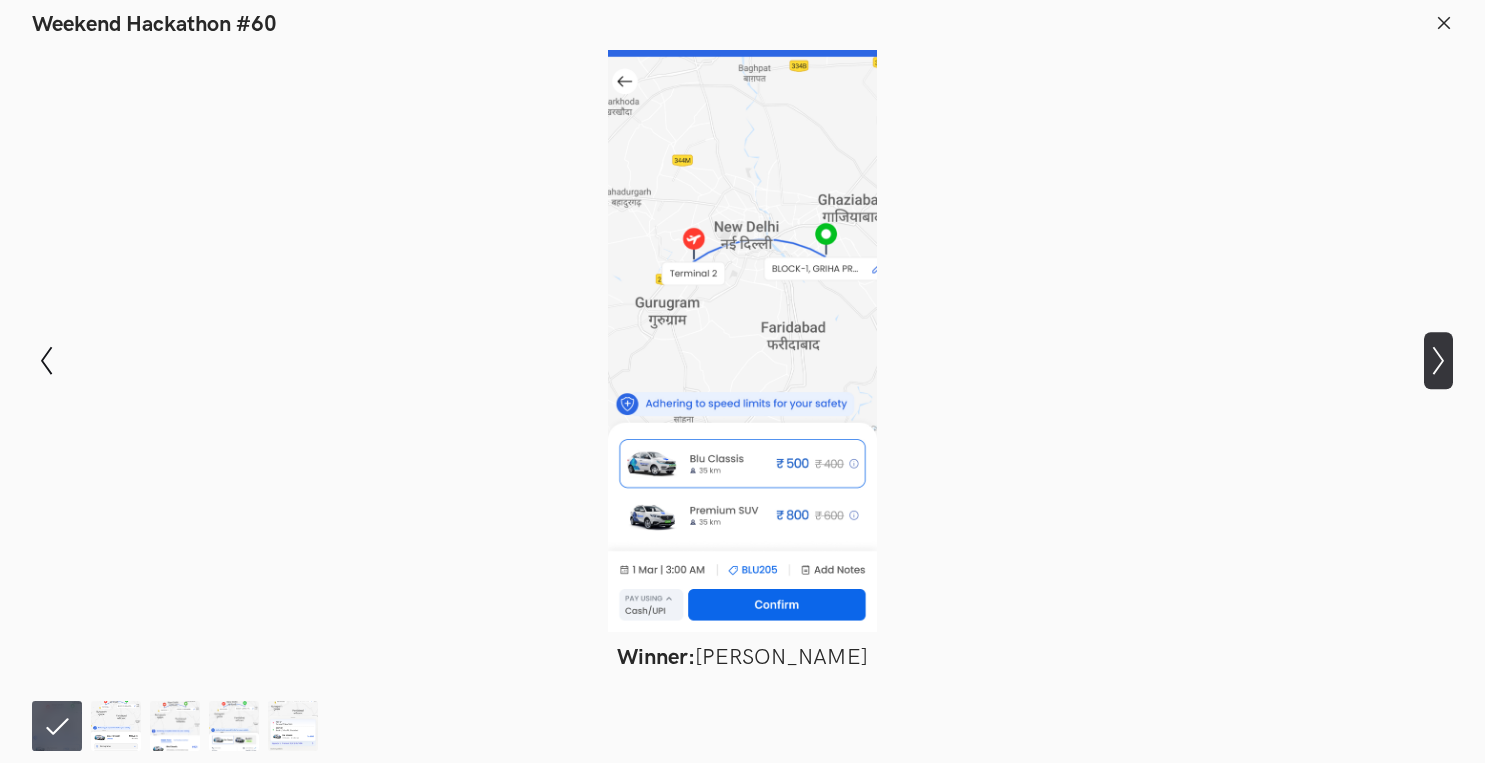click on "Show next slide" 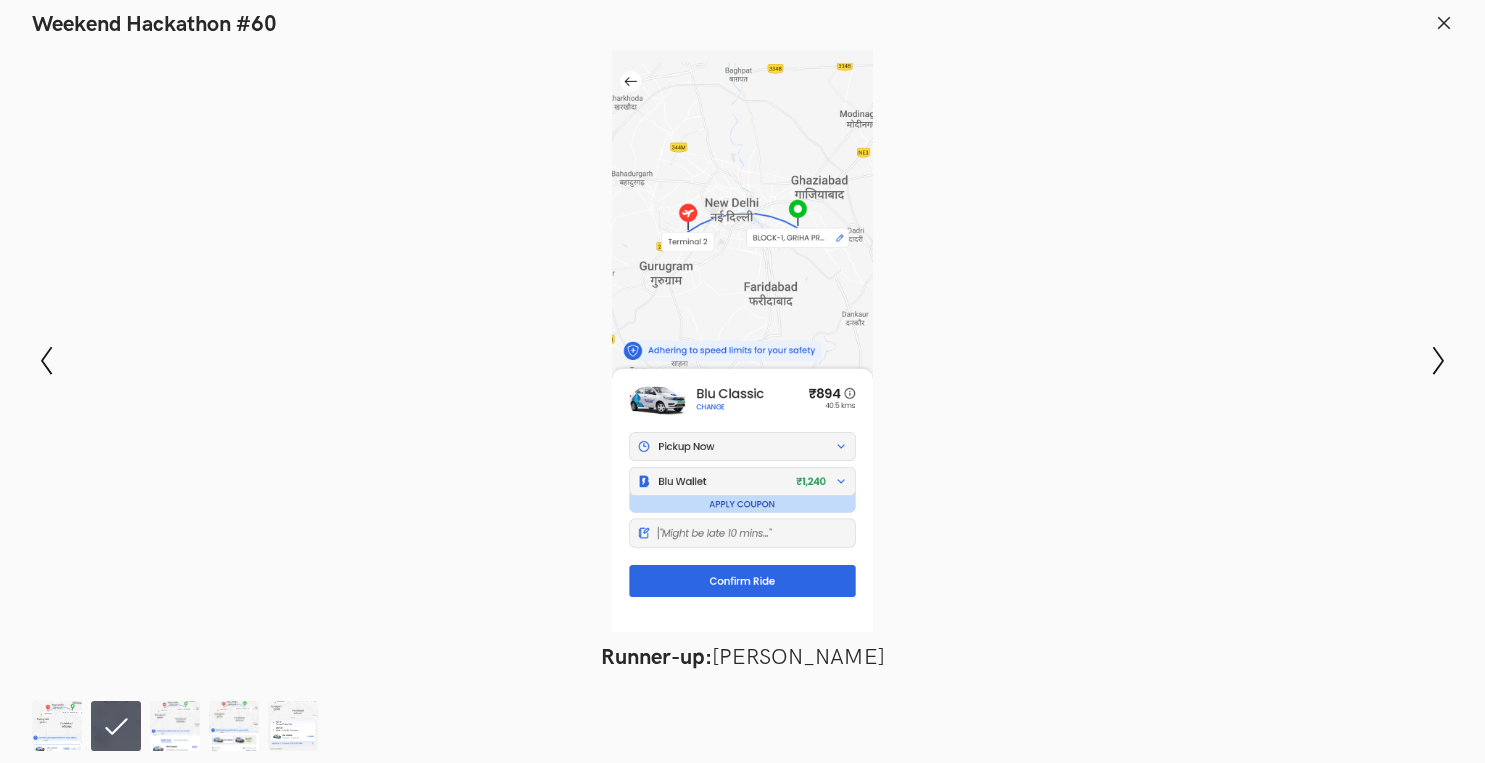 click at bounding box center (742, 341) 